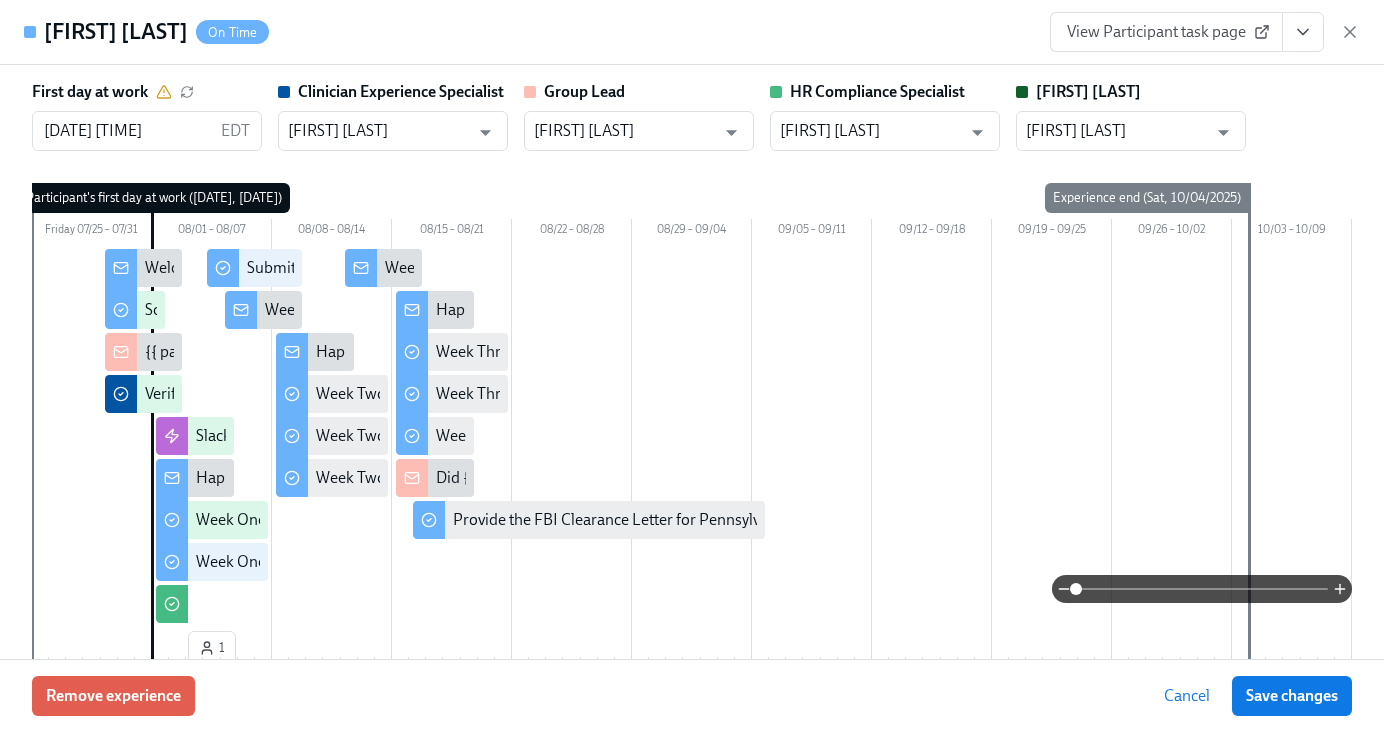 scroll, scrollTop: 1705, scrollLeft: 0, axis: vertical 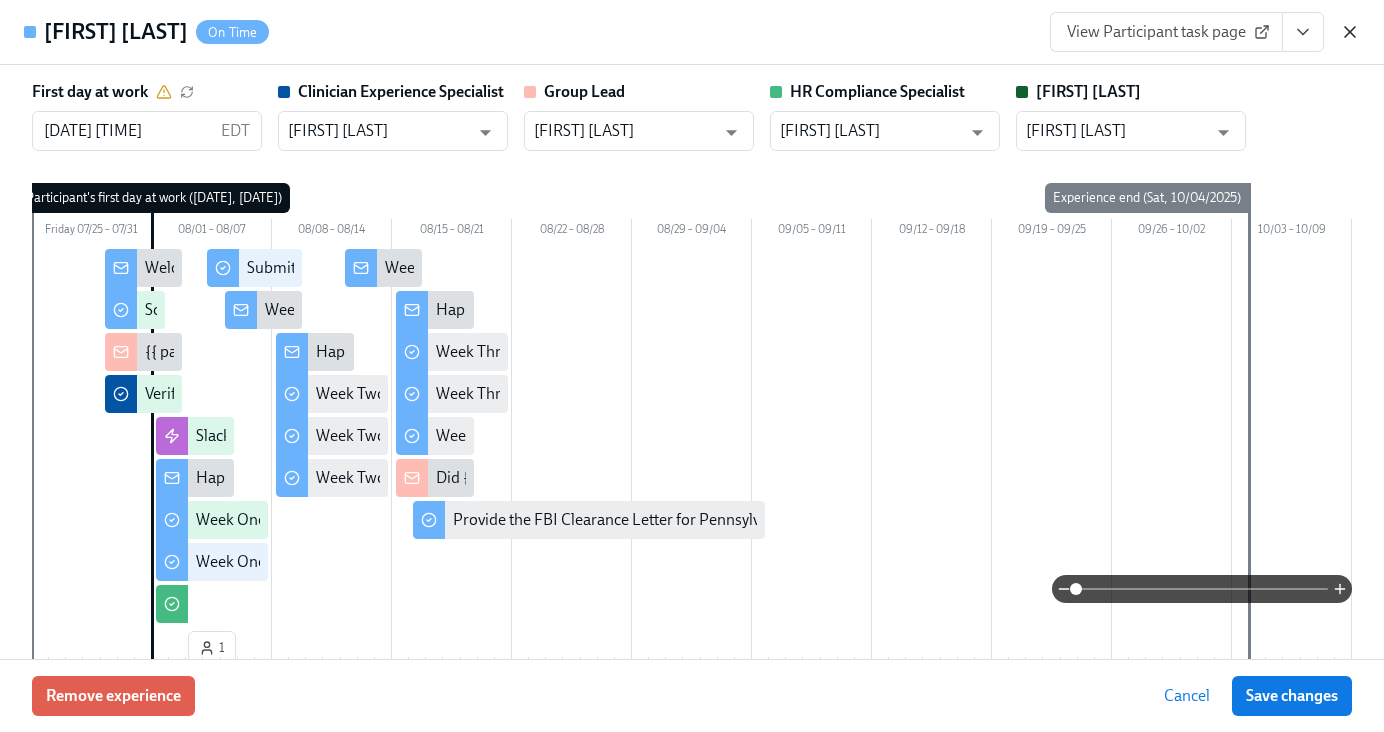 click 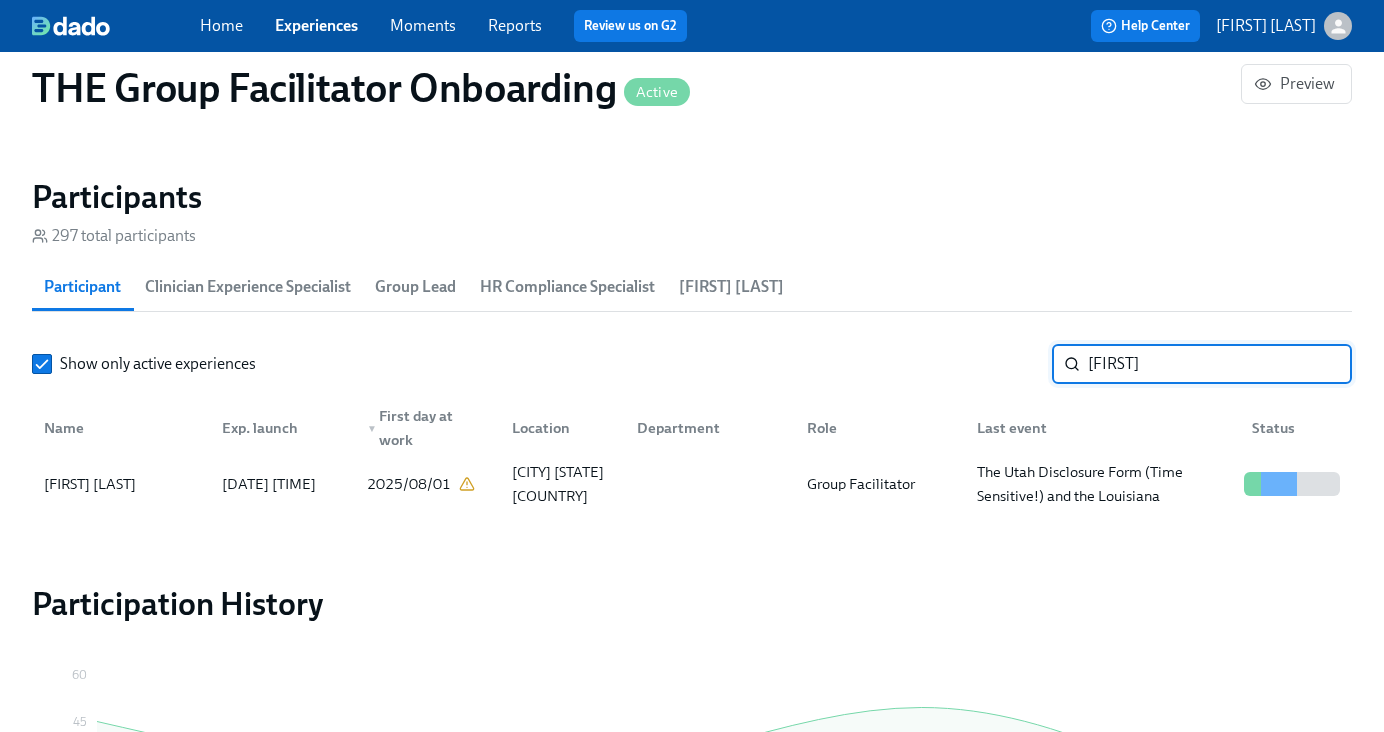 drag, startPoint x: 1180, startPoint y: 371, endPoint x: 1008, endPoint y: 366, distance: 172.07266 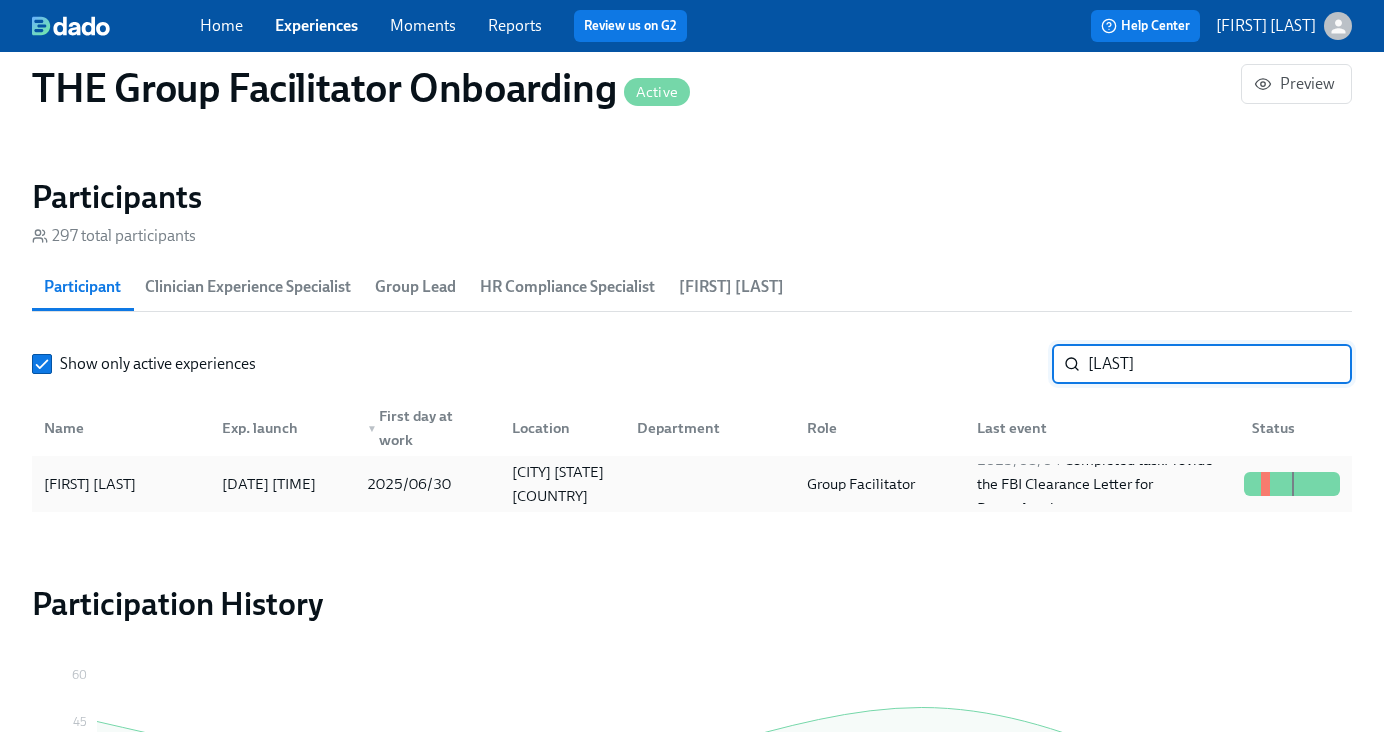 click at bounding box center [706, 484] 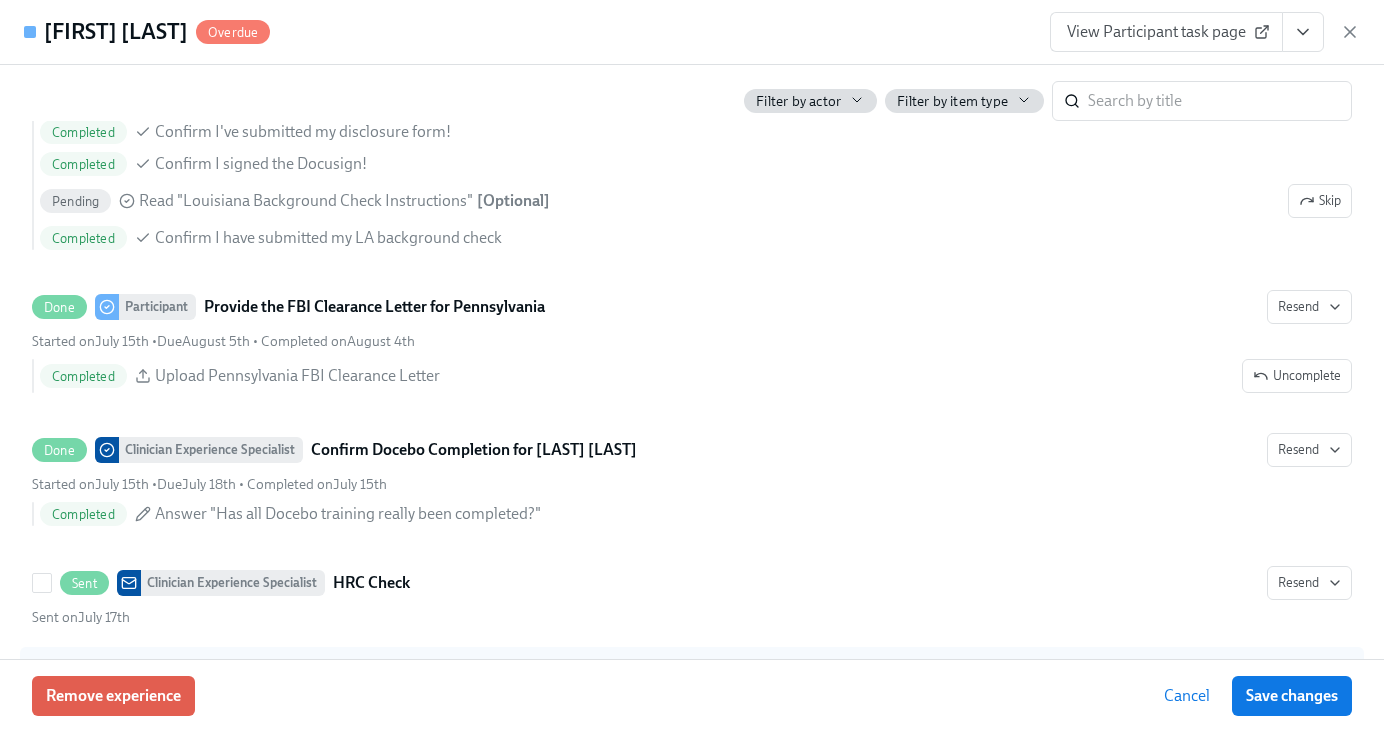 scroll, scrollTop: 4028, scrollLeft: 0, axis: vertical 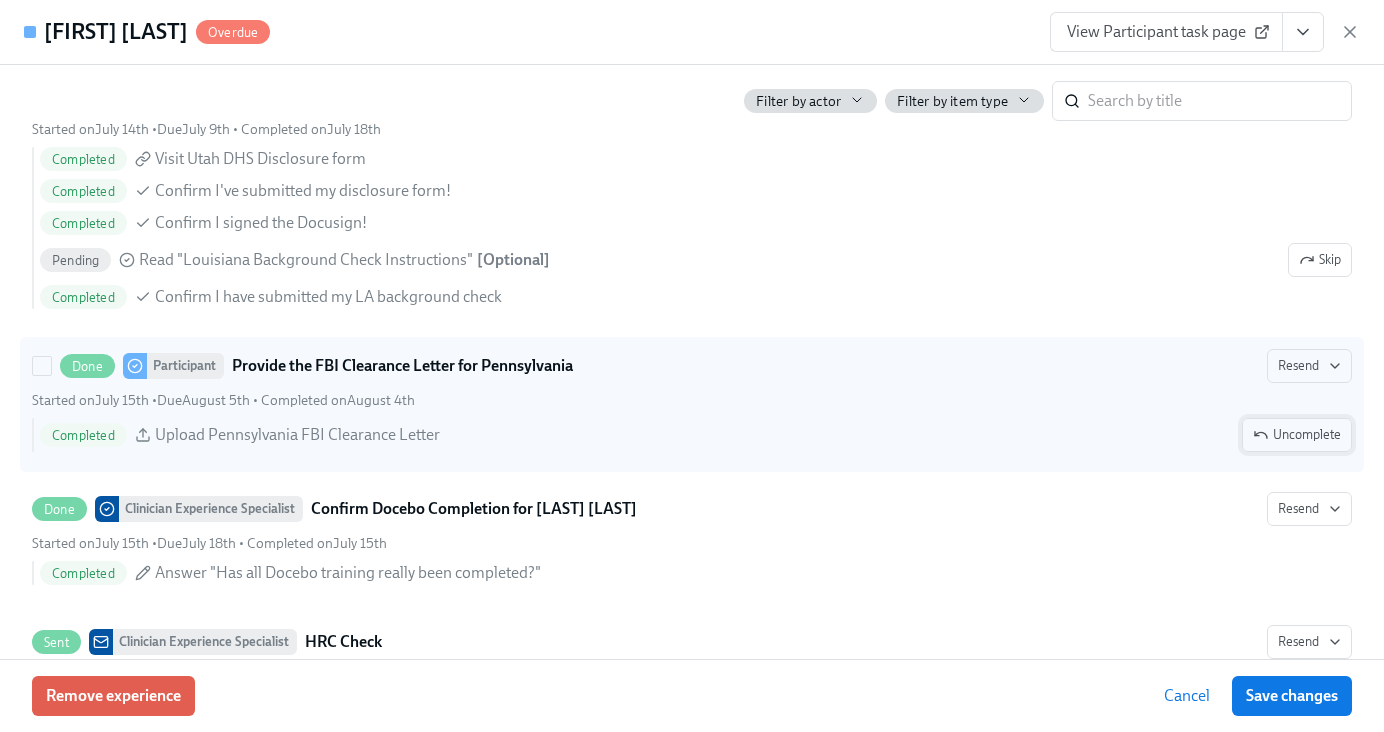 click on "Uncomplete" at bounding box center [1297, 435] 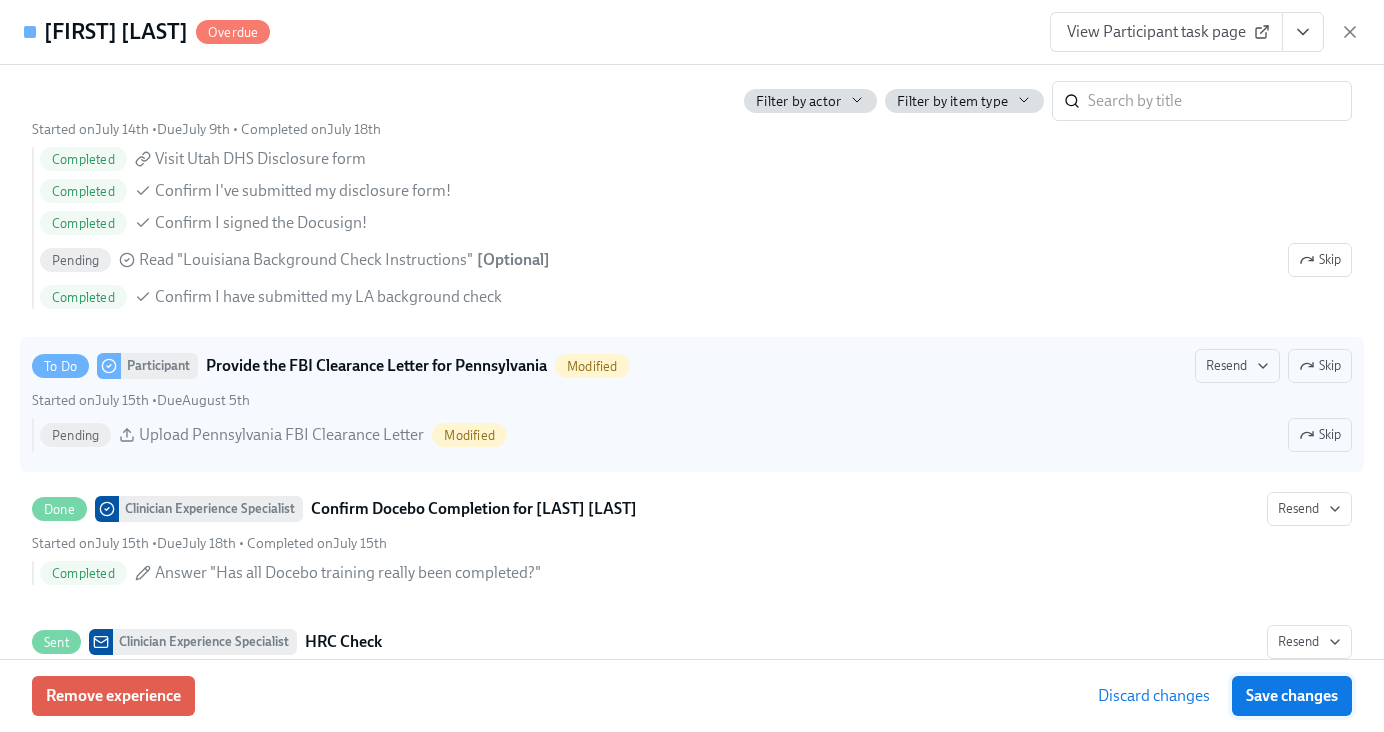 click on "Save changes" at bounding box center [1292, 696] 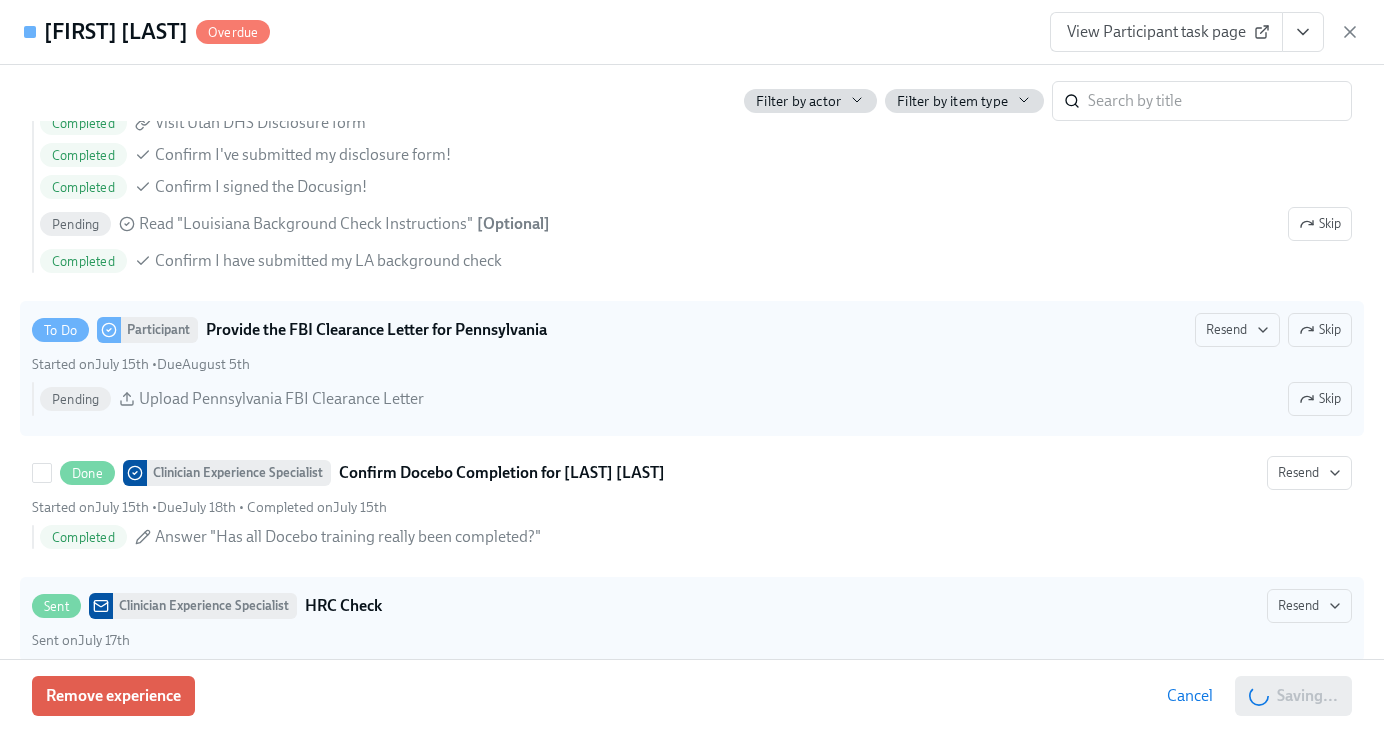 scroll, scrollTop: 4022, scrollLeft: 0, axis: vertical 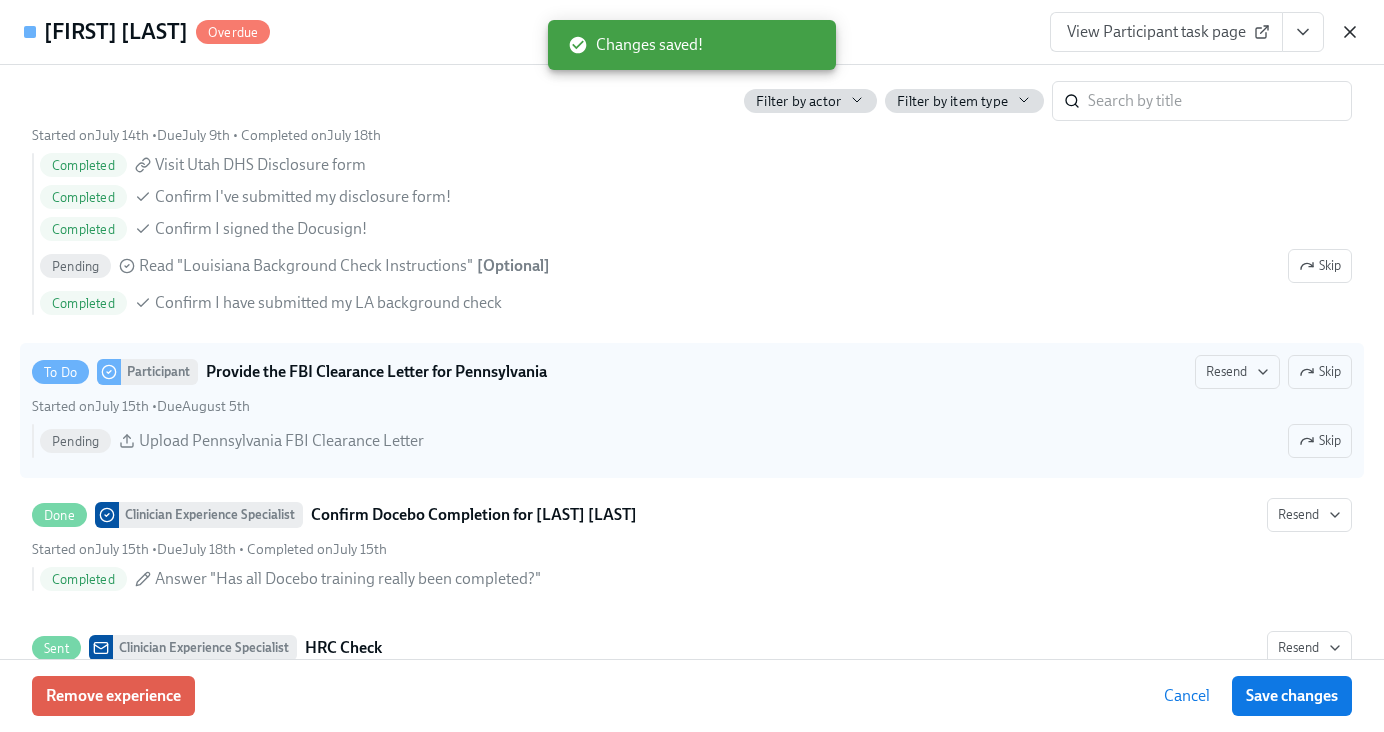 click 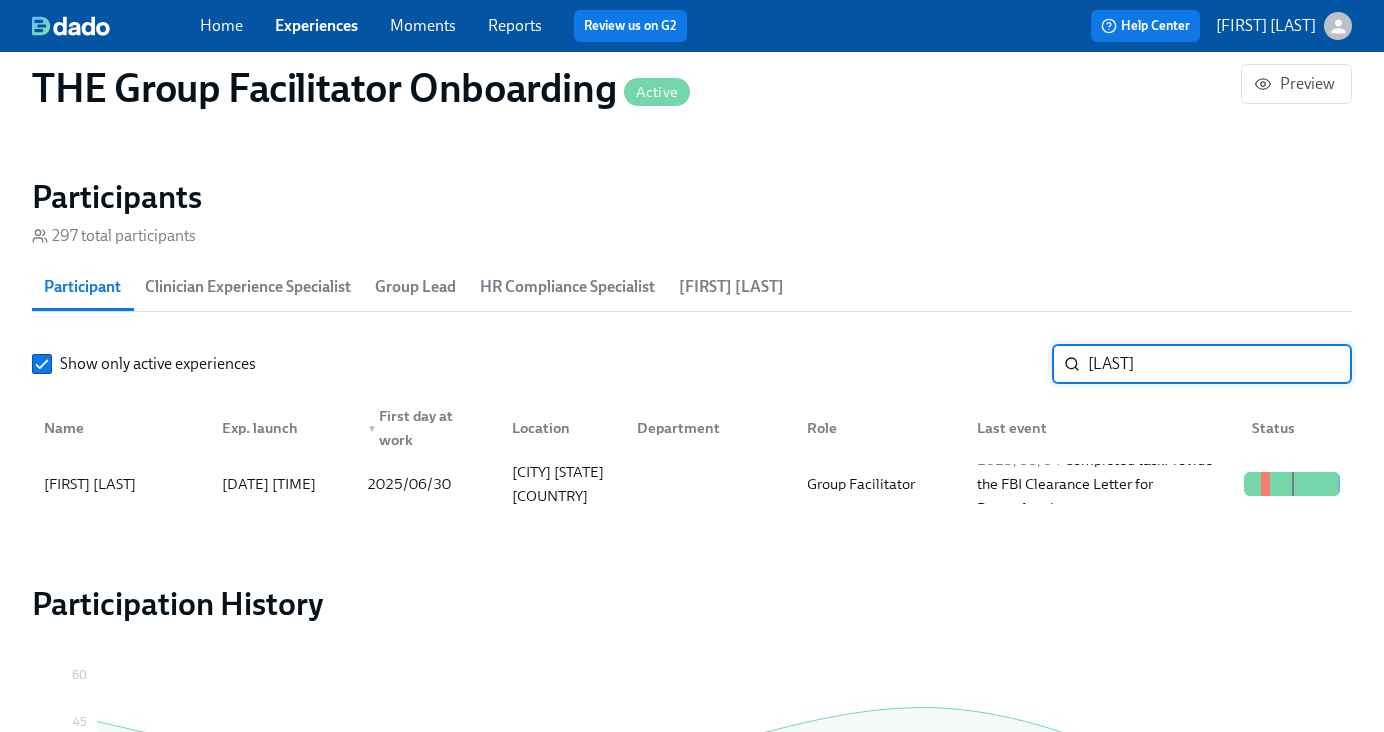 drag, startPoint x: 1168, startPoint y: 371, endPoint x: 981, endPoint y: 367, distance: 187.04277 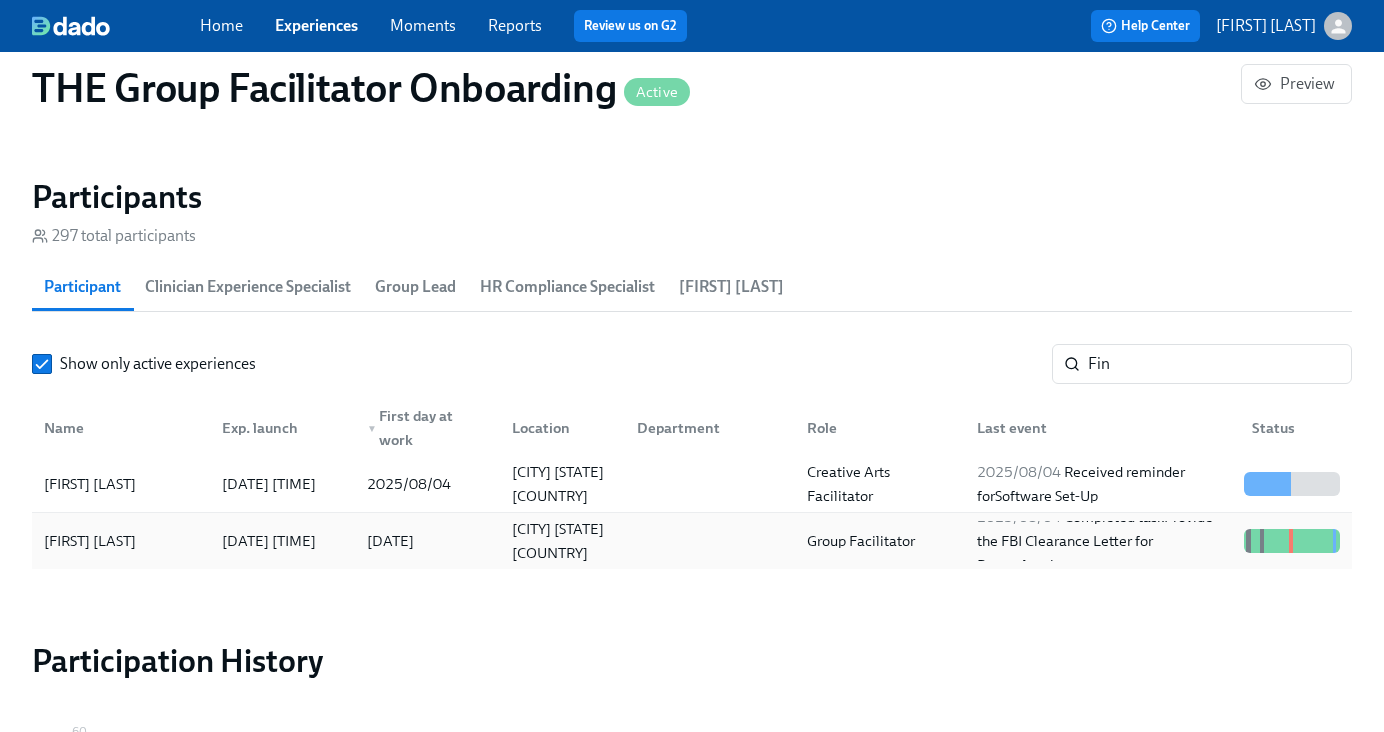click at bounding box center [706, 541] 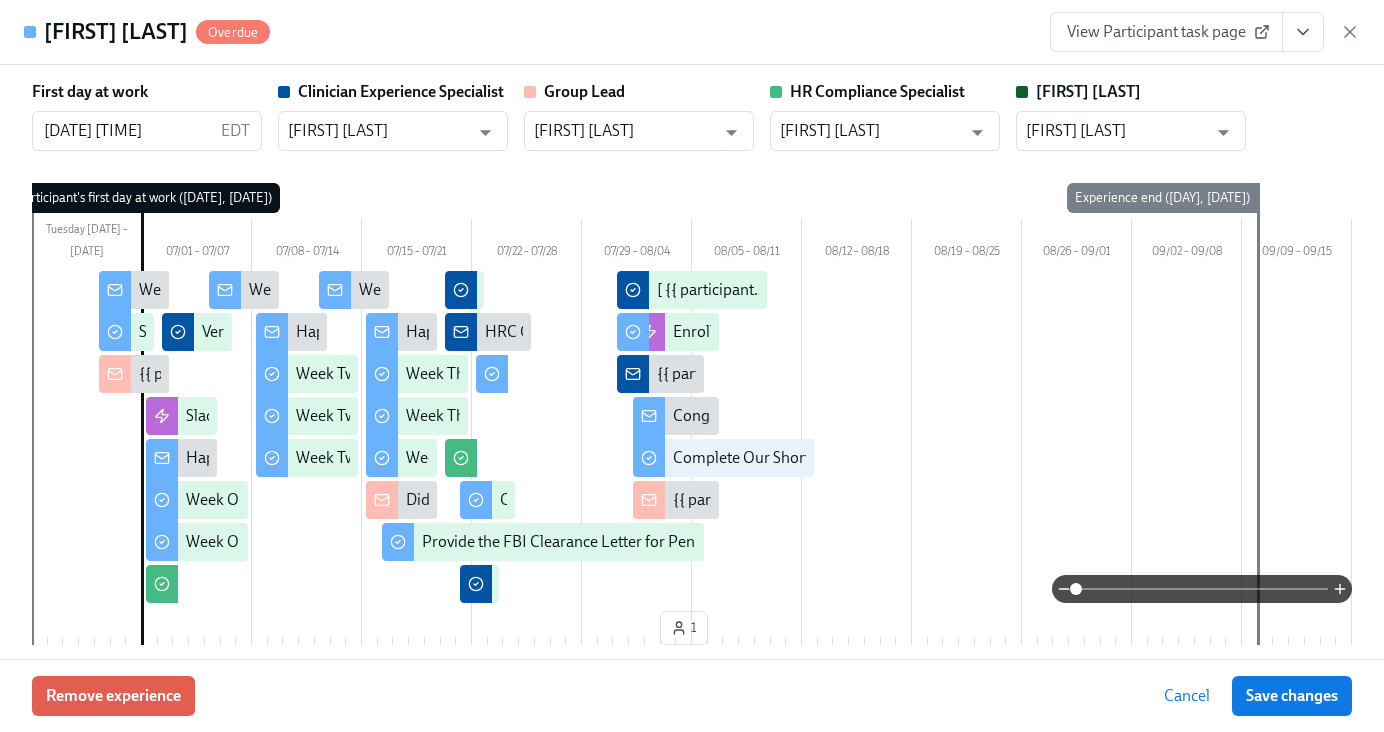 click 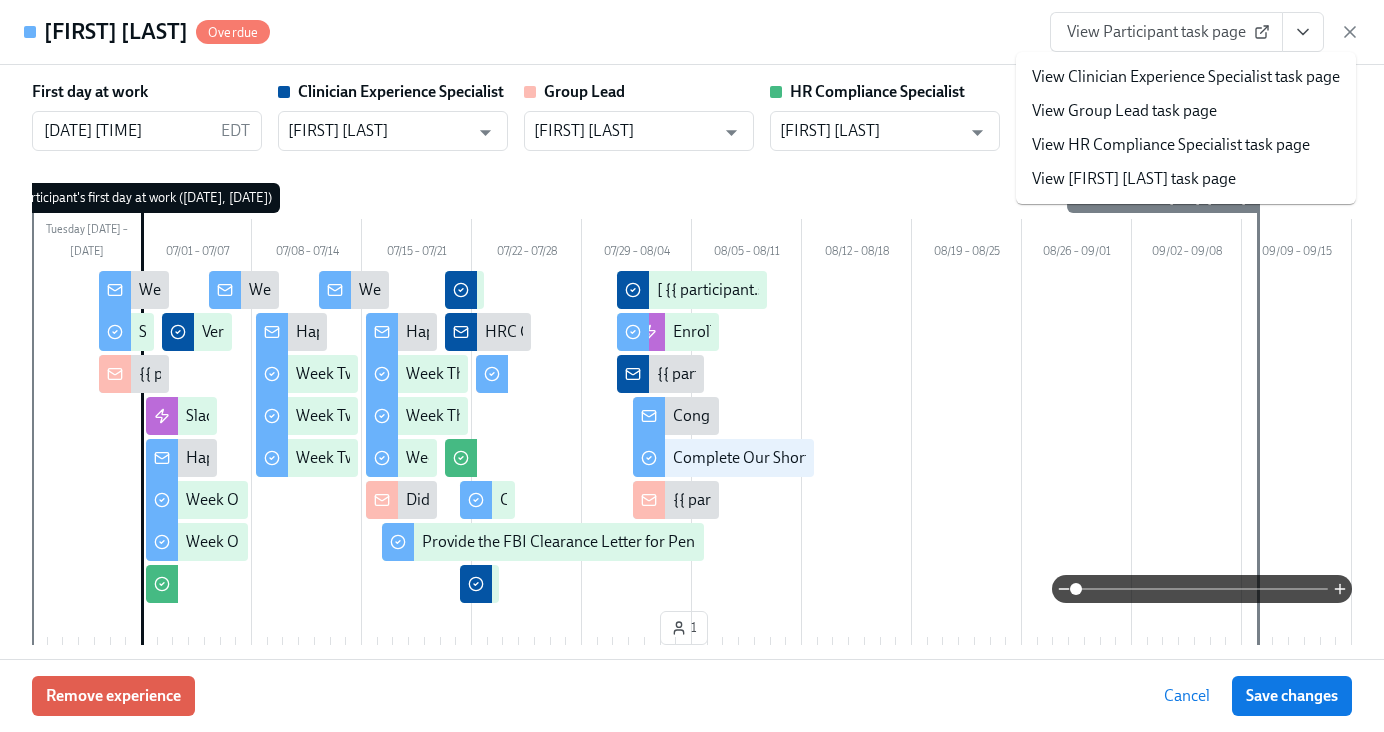 click on "View HR Compliance Specialist task page" at bounding box center [1171, 145] 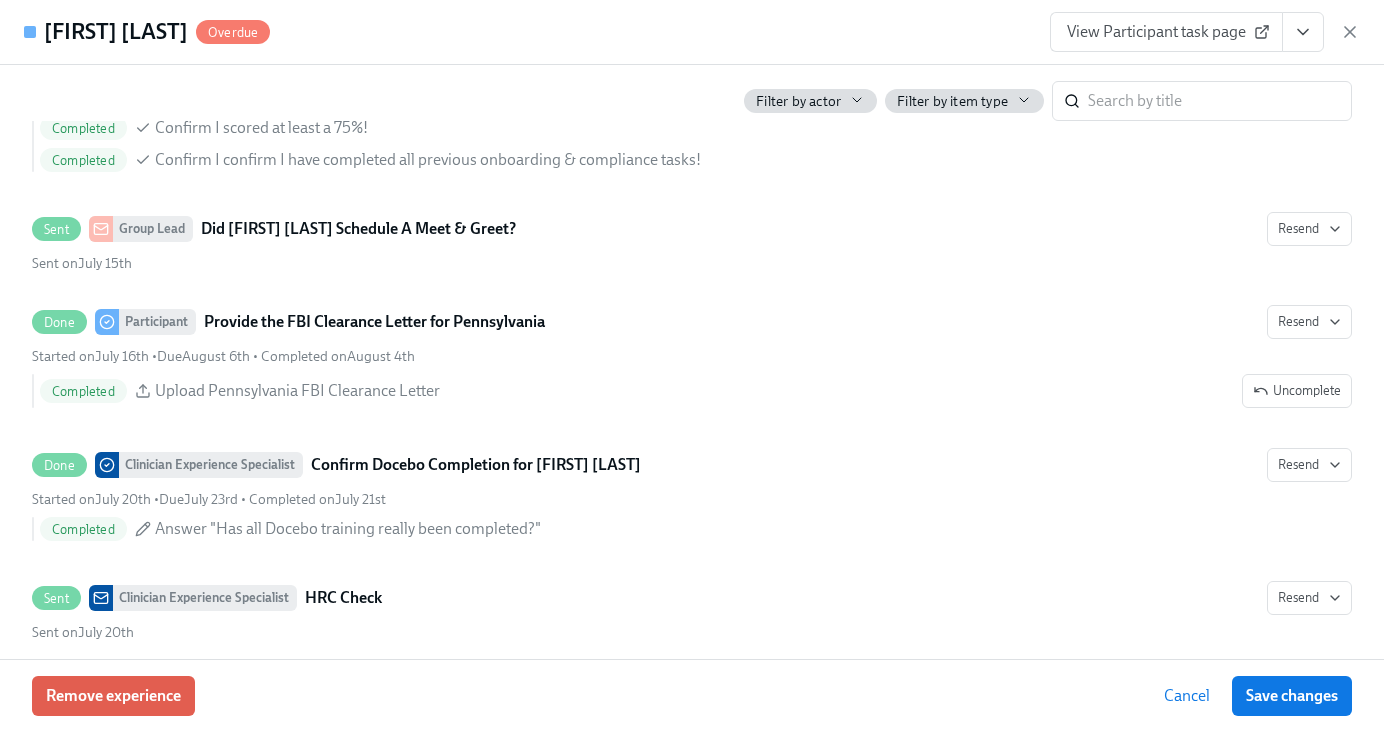 scroll, scrollTop: 3792, scrollLeft: 0, axis: vertical 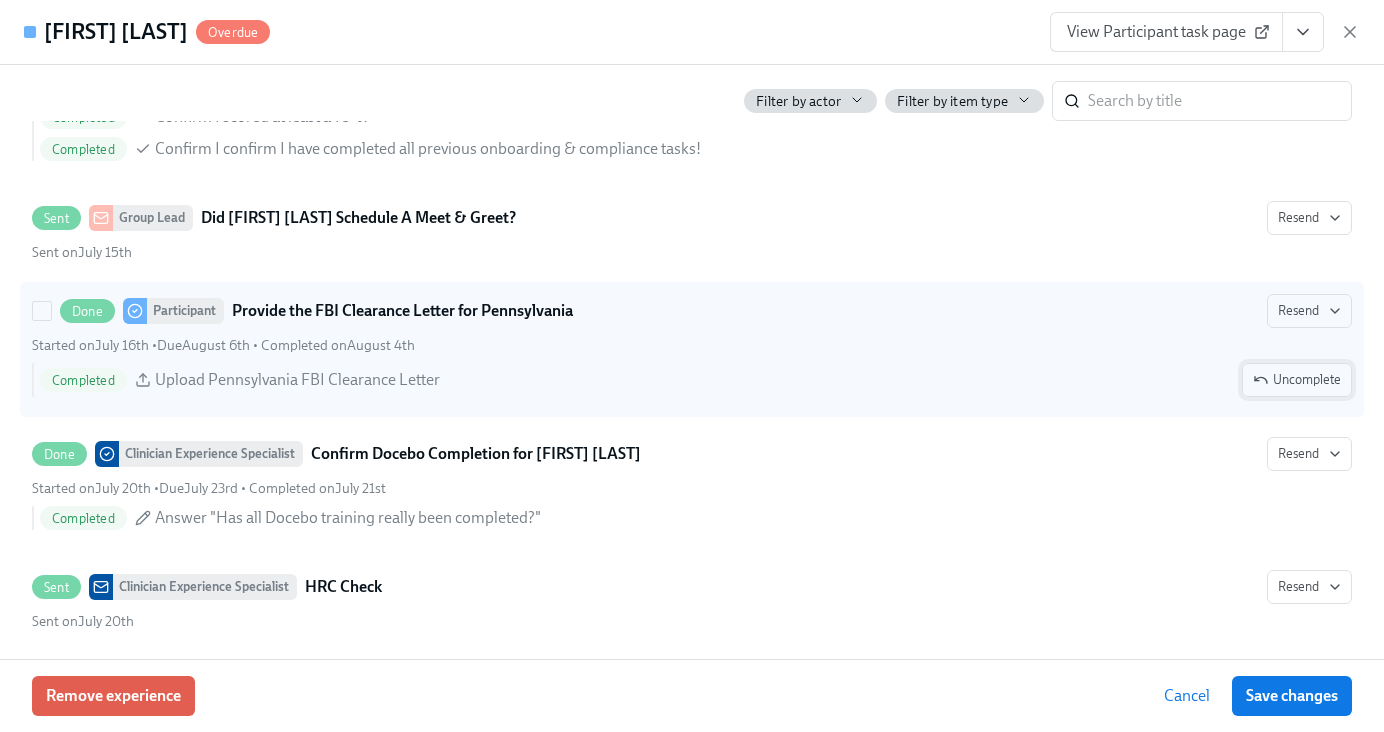 click on "Uncomplete" at bounding box center (1297, 380) 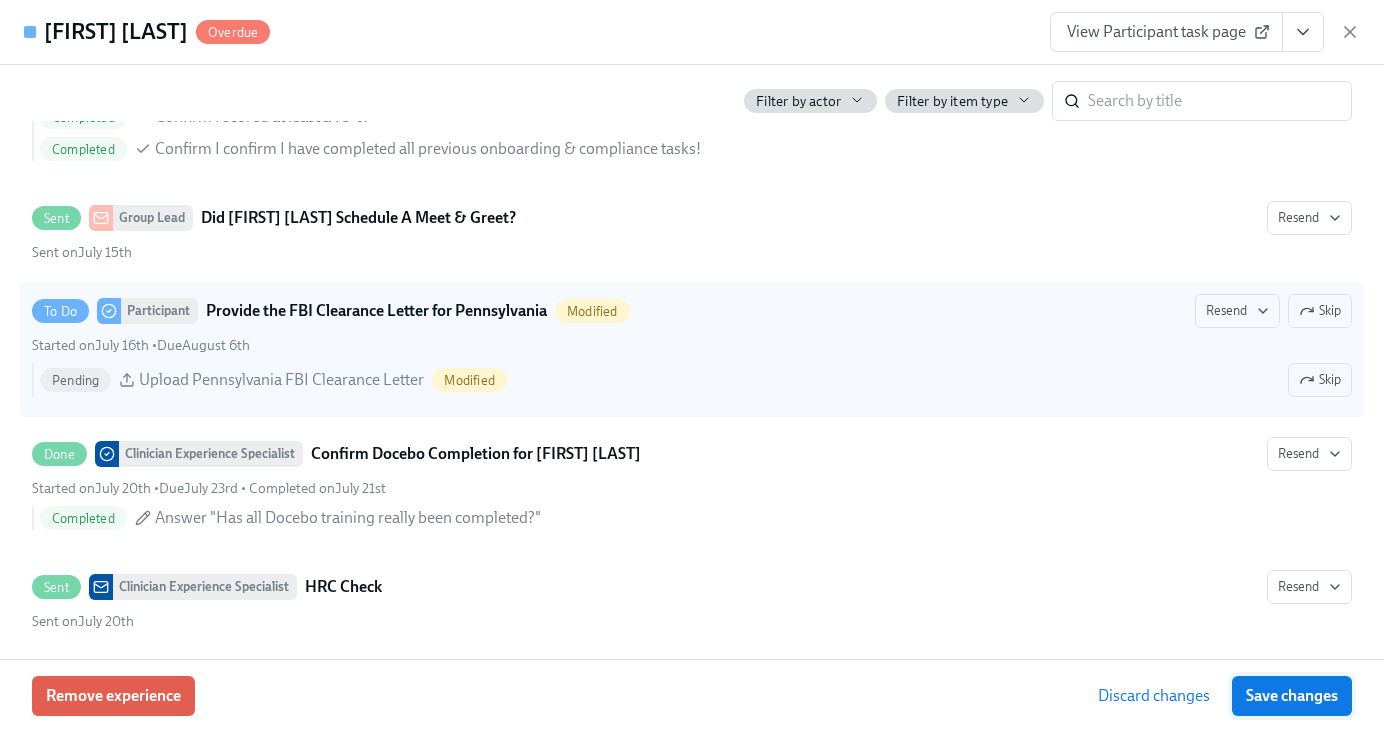 click on "Save changes" at bounding box center [1292, 696] 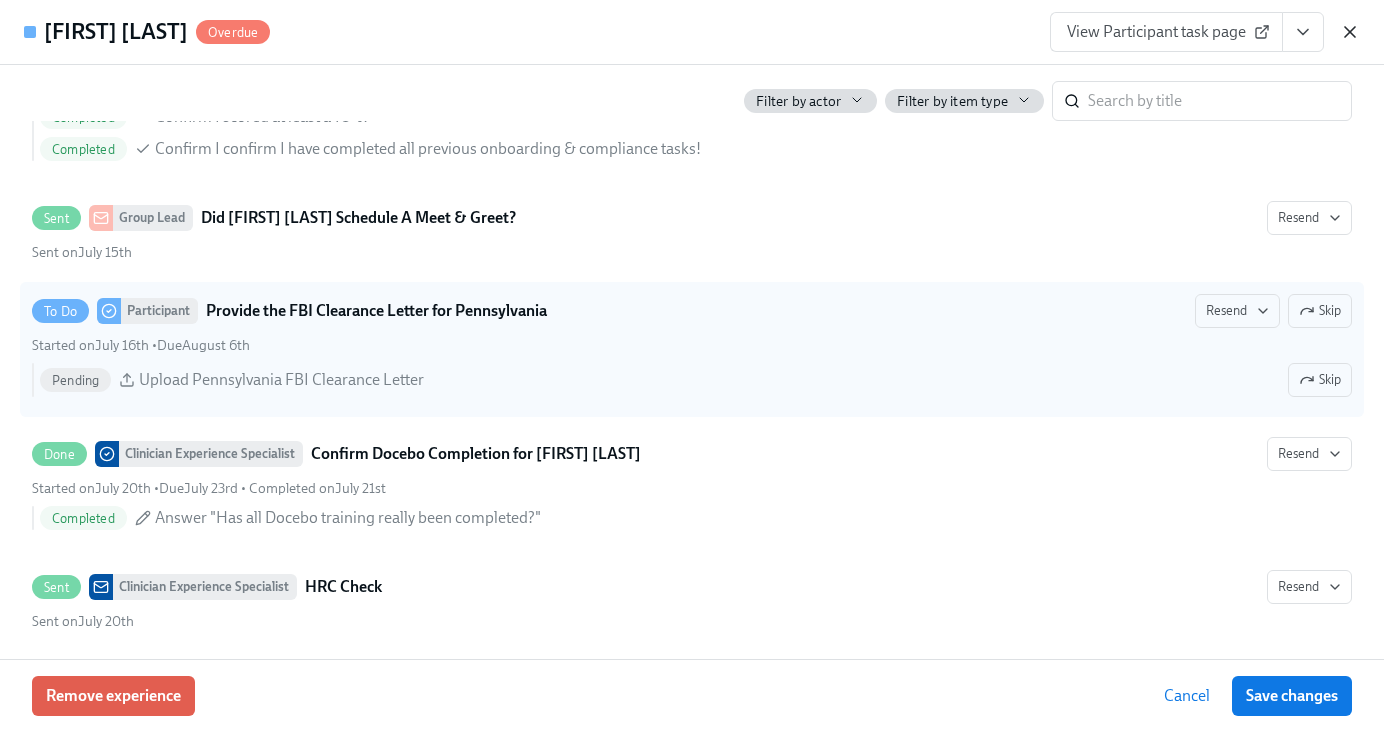 click 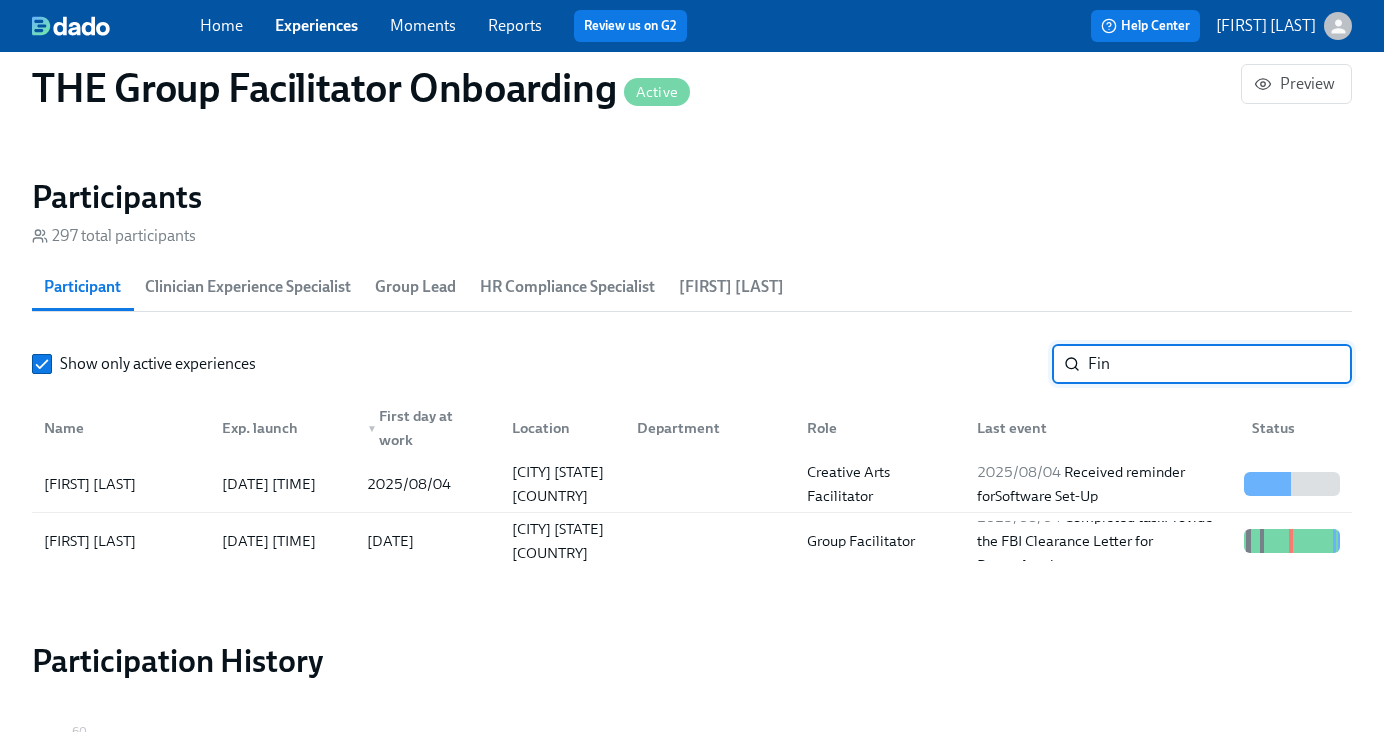 drag, startPoint x: 1106, startPoint y: 363, endPoint x: 1013, endPoint y: 351, distance: 93.770996 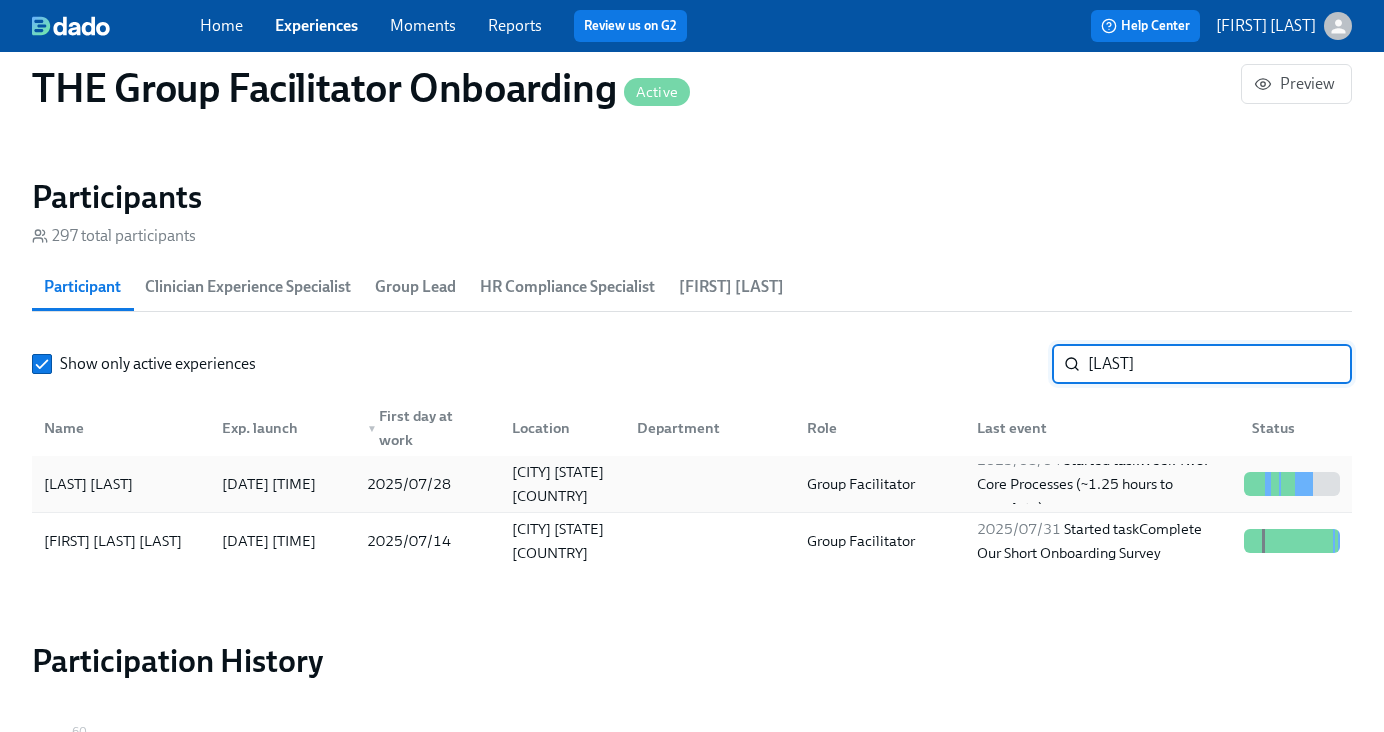 click on "Group Facilitator" at bounding box center (861, 484) 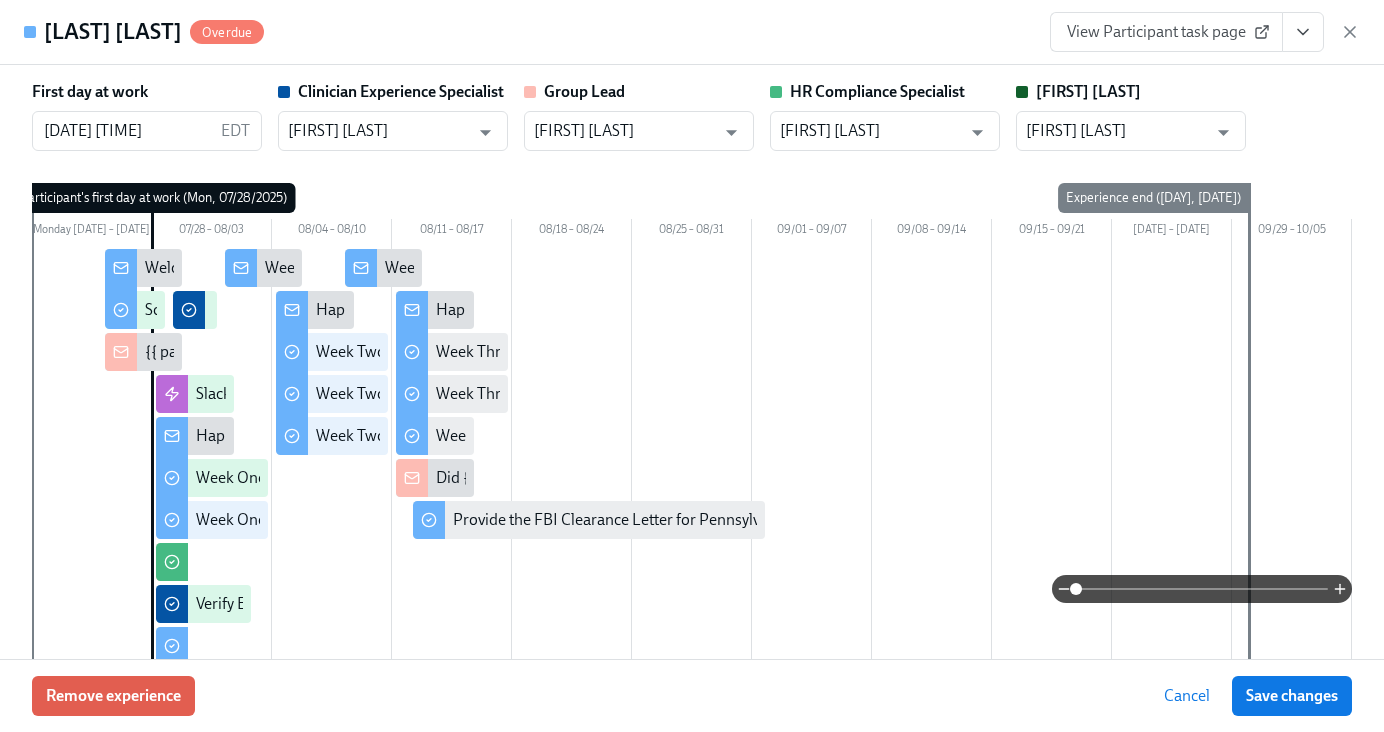 click 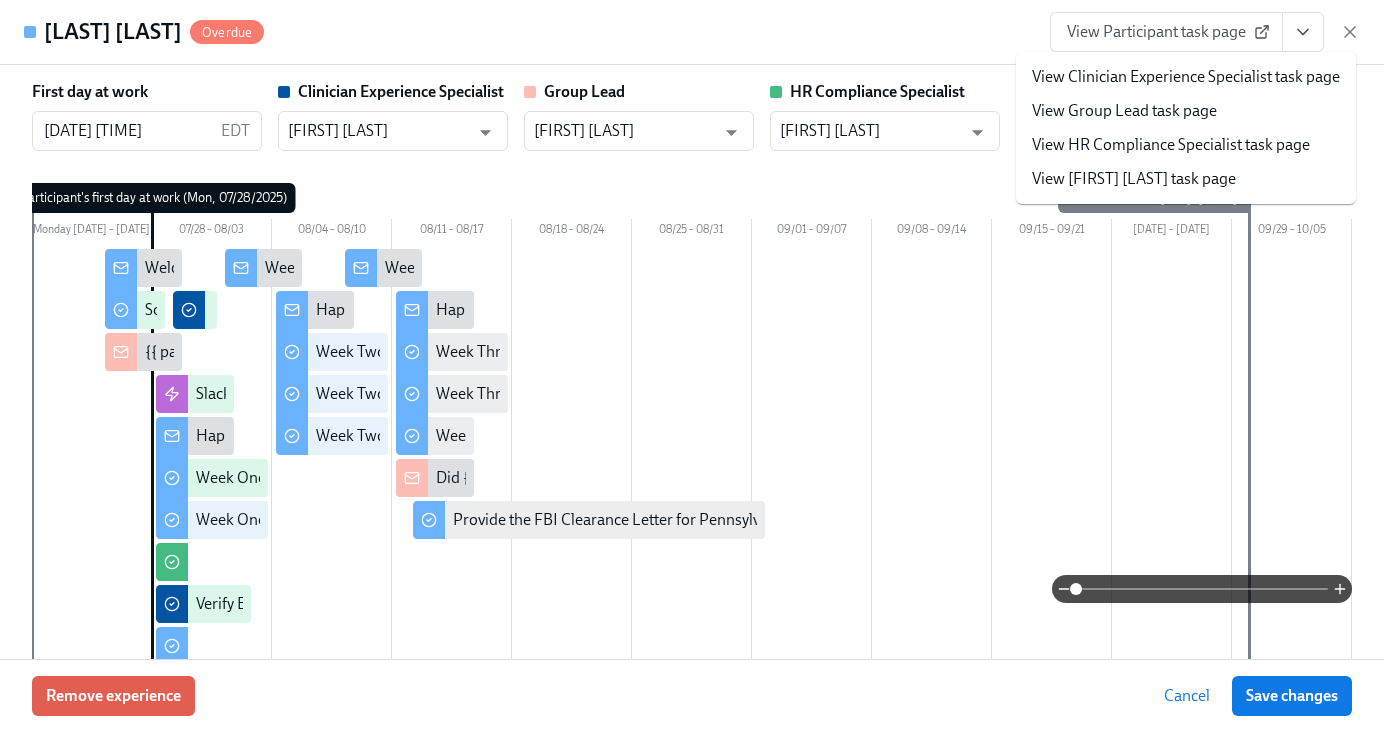click on "View HR Compliance Specialist task page" at bounding box center [1171, 145] 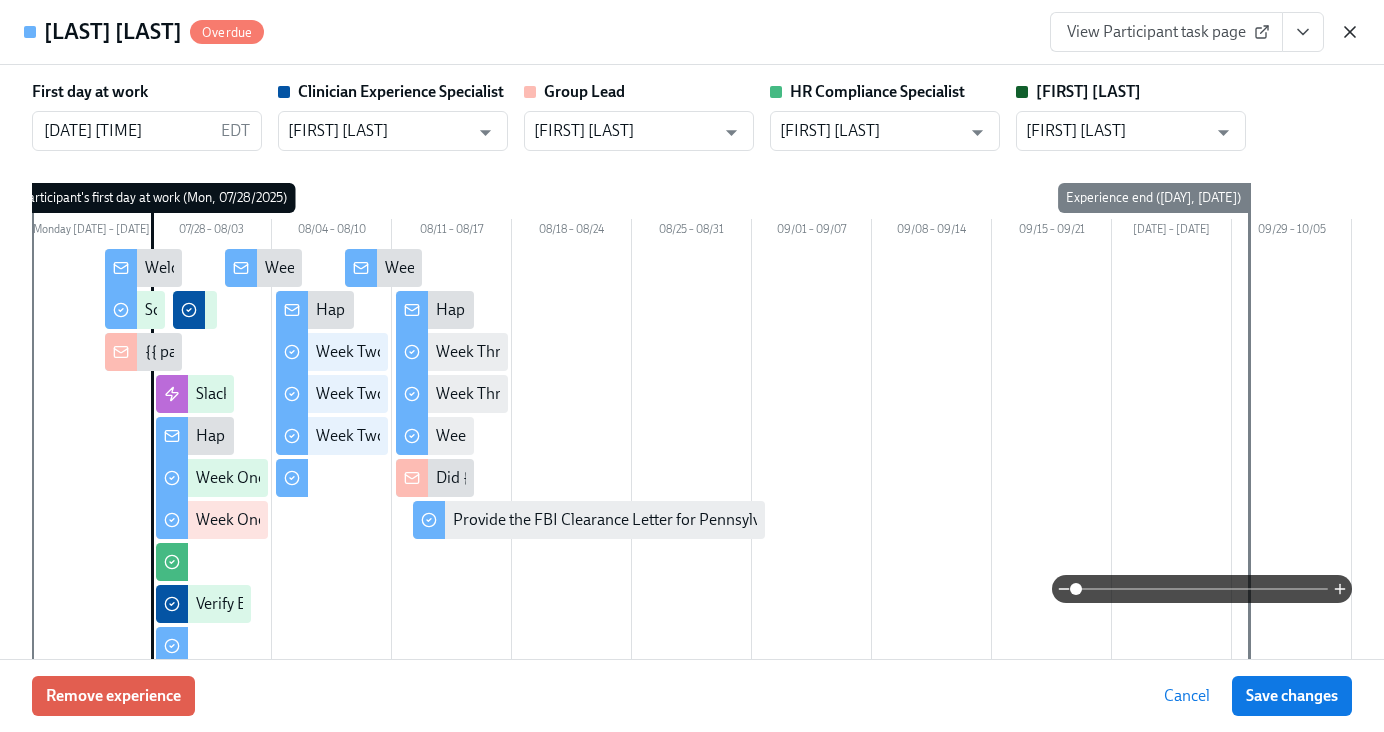 click 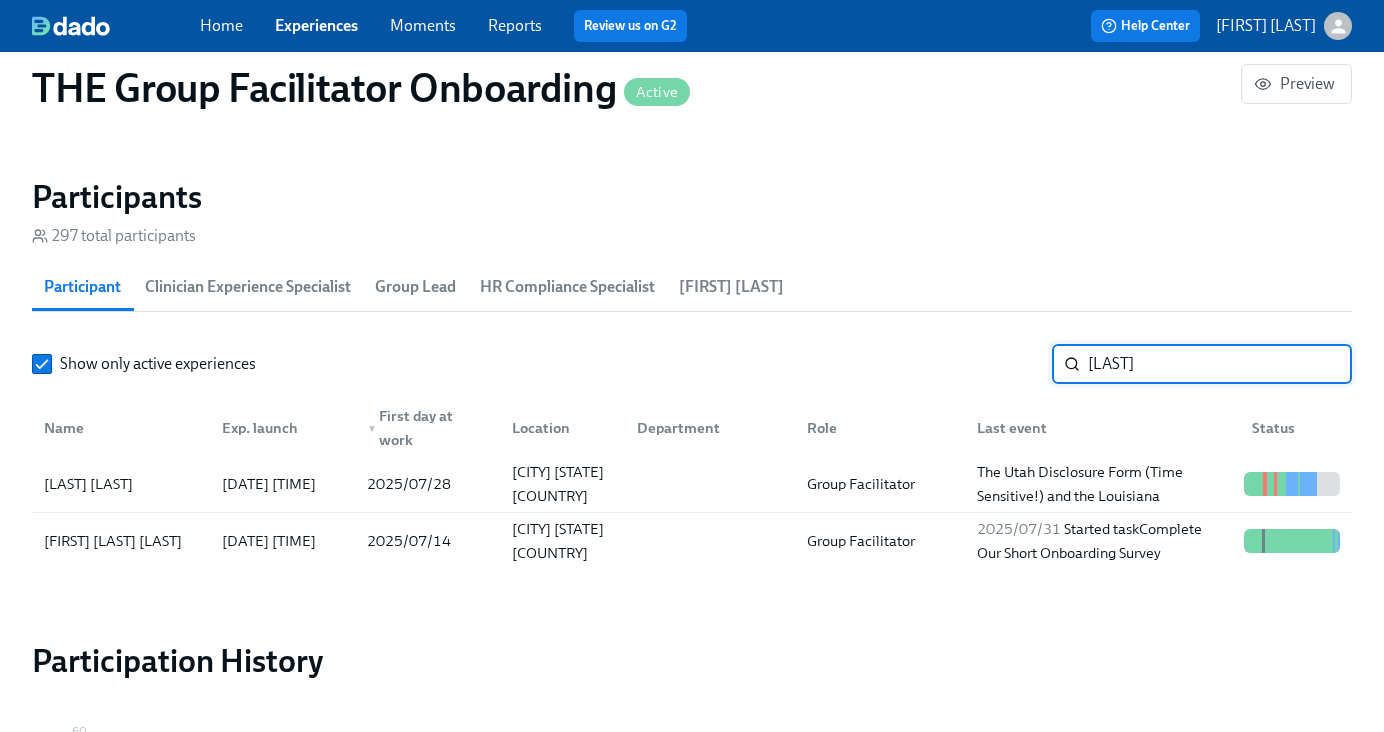 drag, startPoint x: 1143, startPoint y: 367, endPoint x: 989, endPoint y: 357, distance: 154.32434 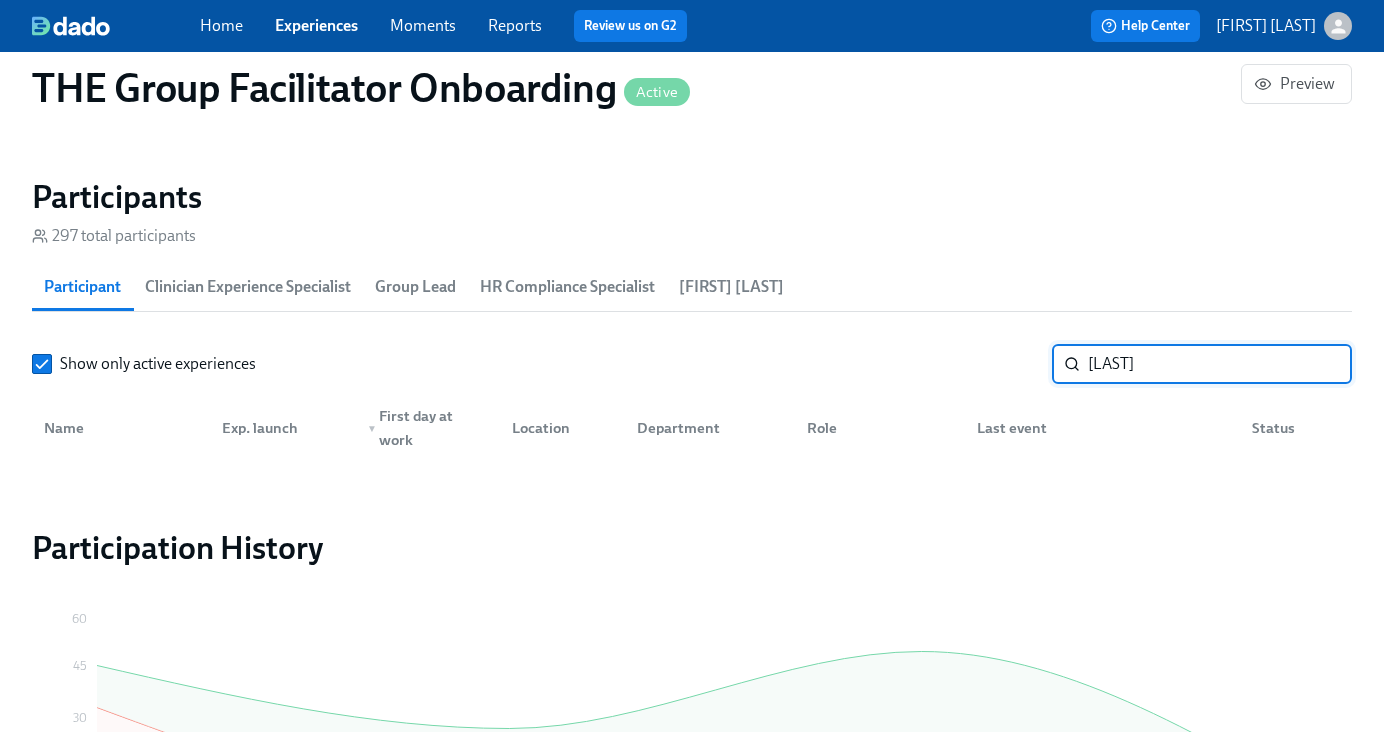 type on "V" 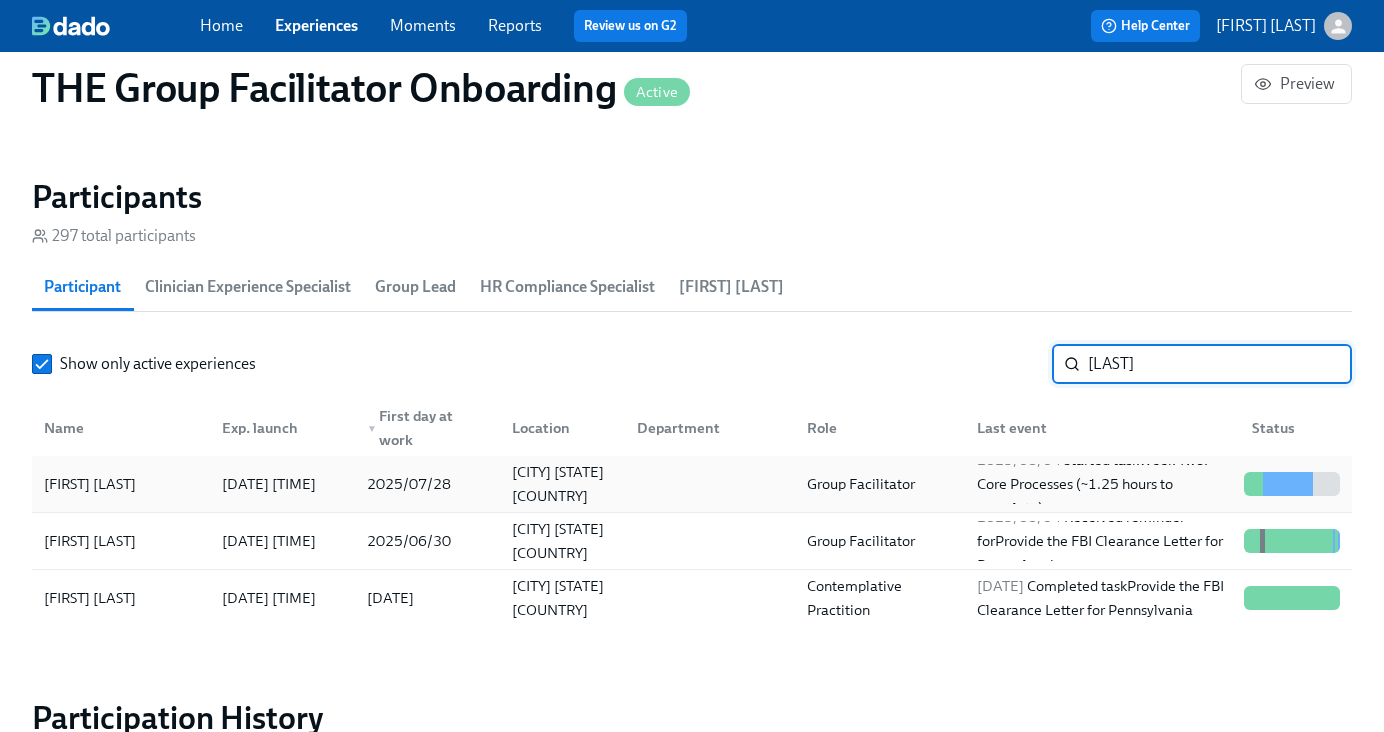 type on "[LAST]" 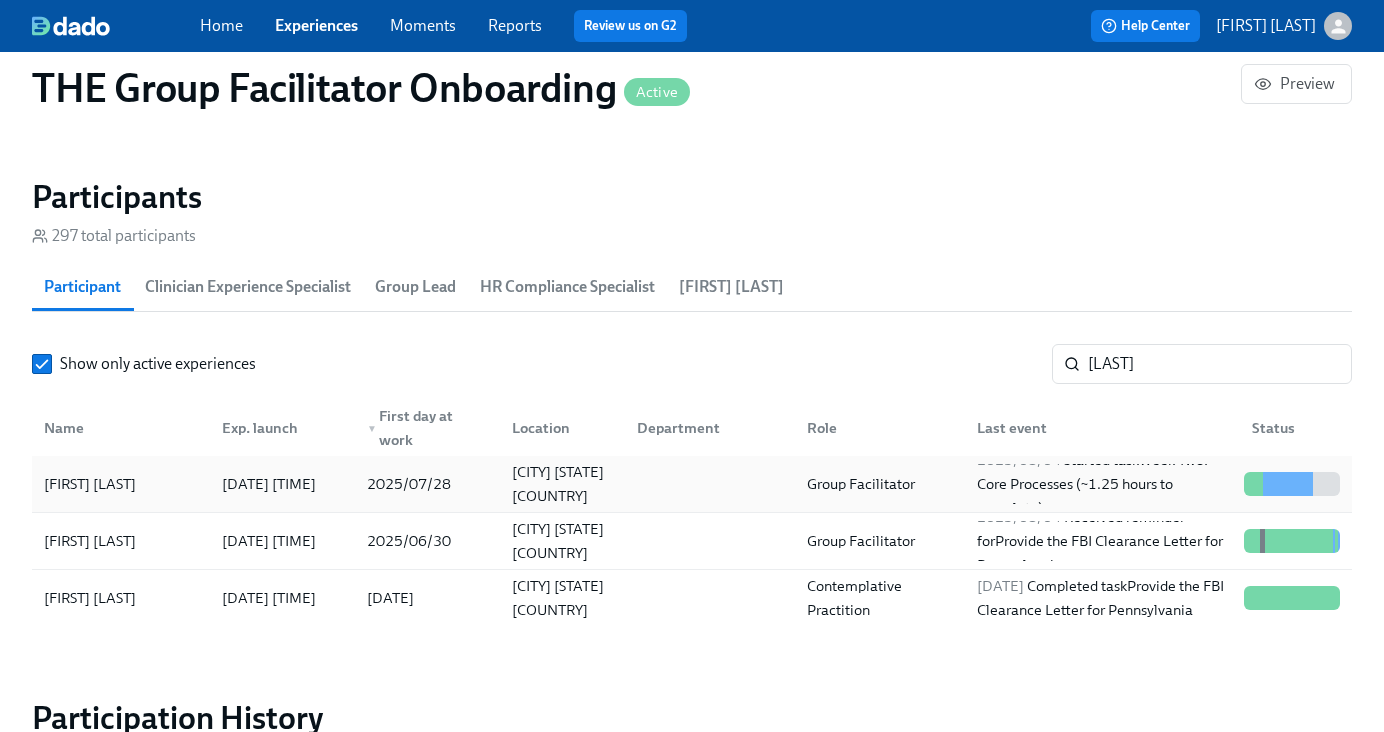 click at bounding box center [706, 484] 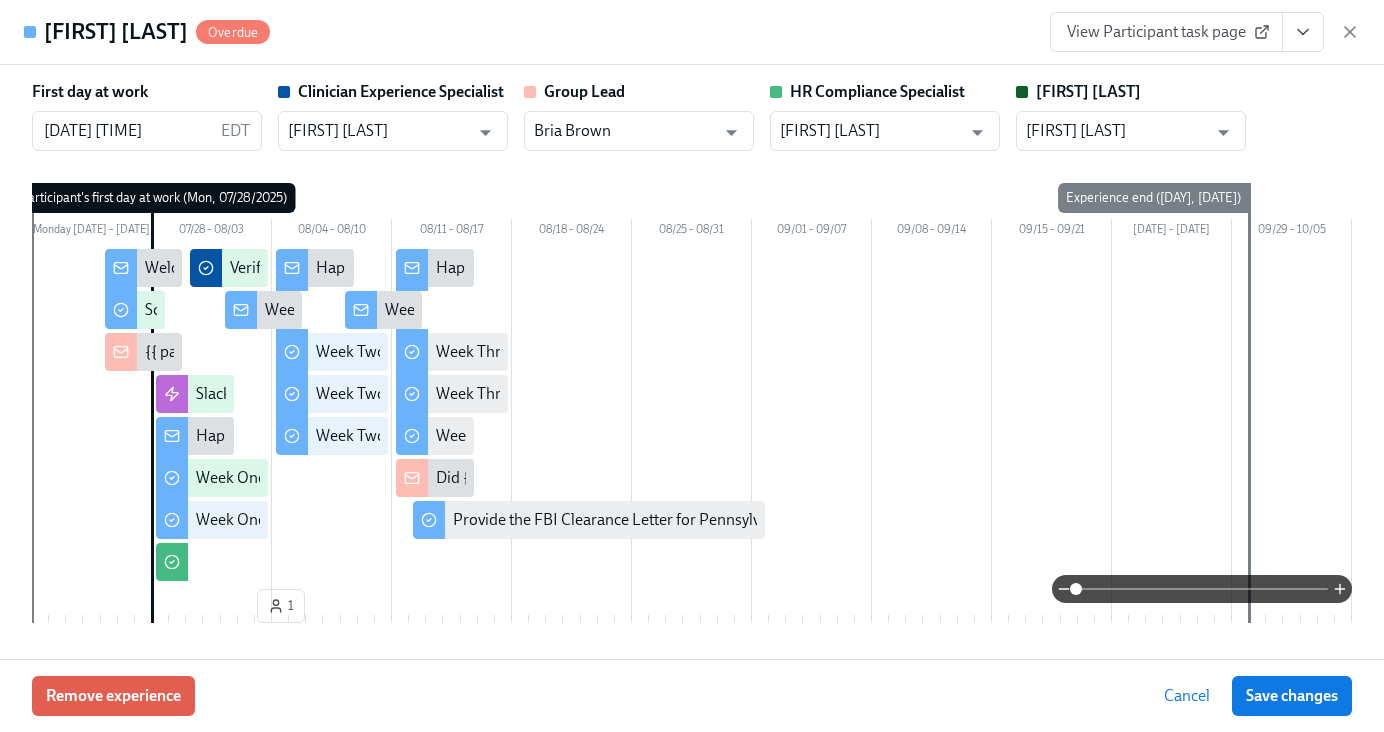 click 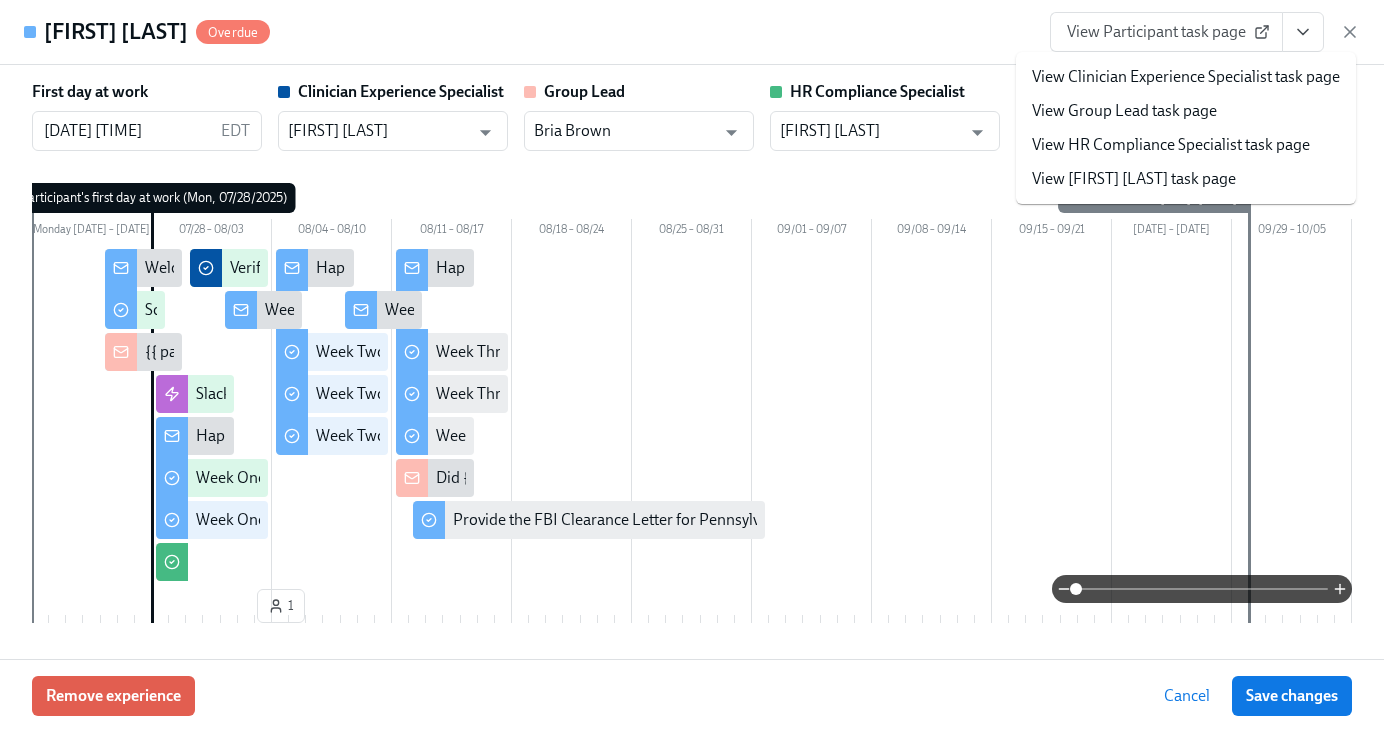 click on "View HR Compliance Specialist task page" at bounding box center [1171, 145] 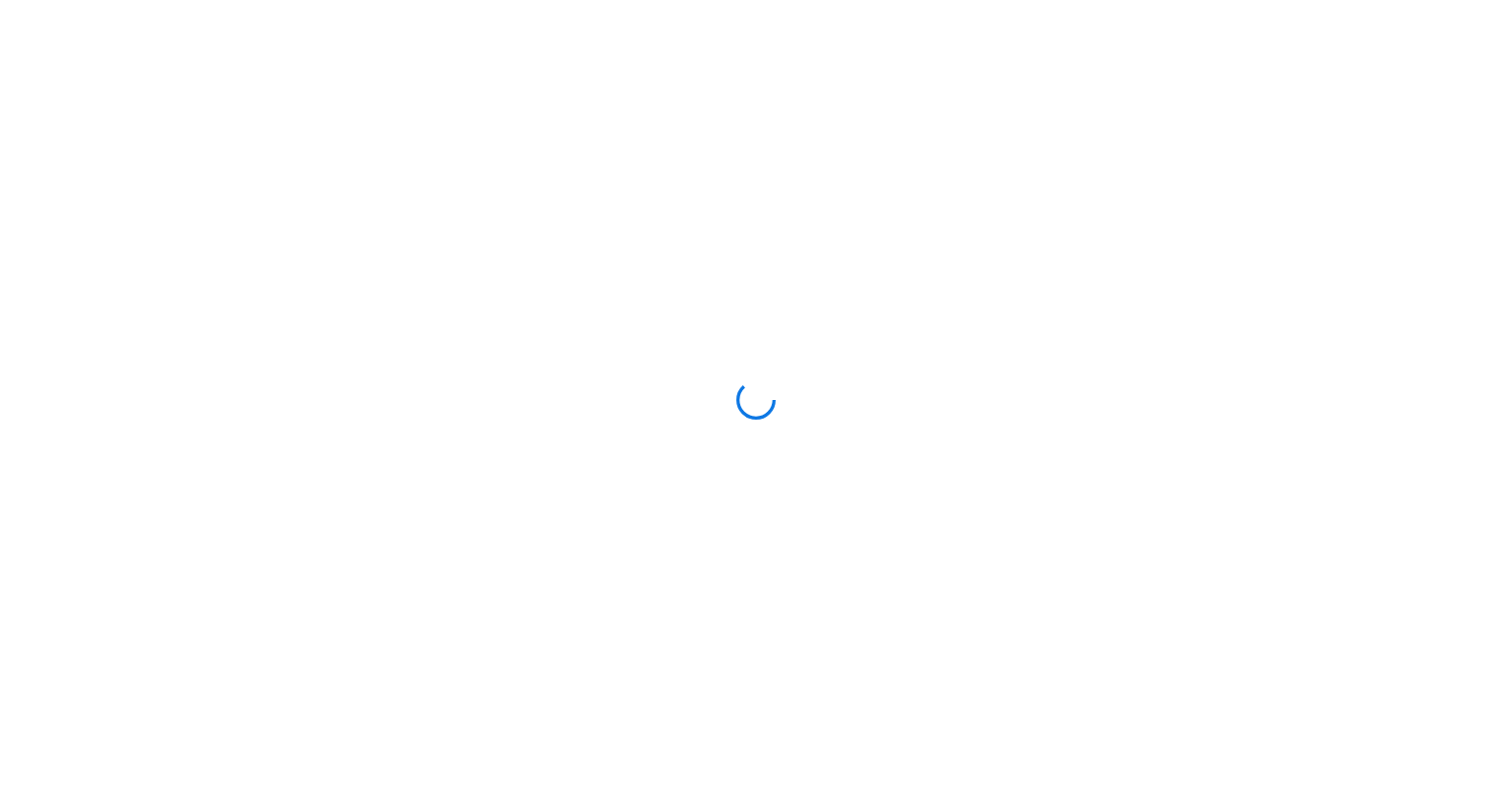 scroll, scrollTop: 0, scrollLeft: 0, axis: both 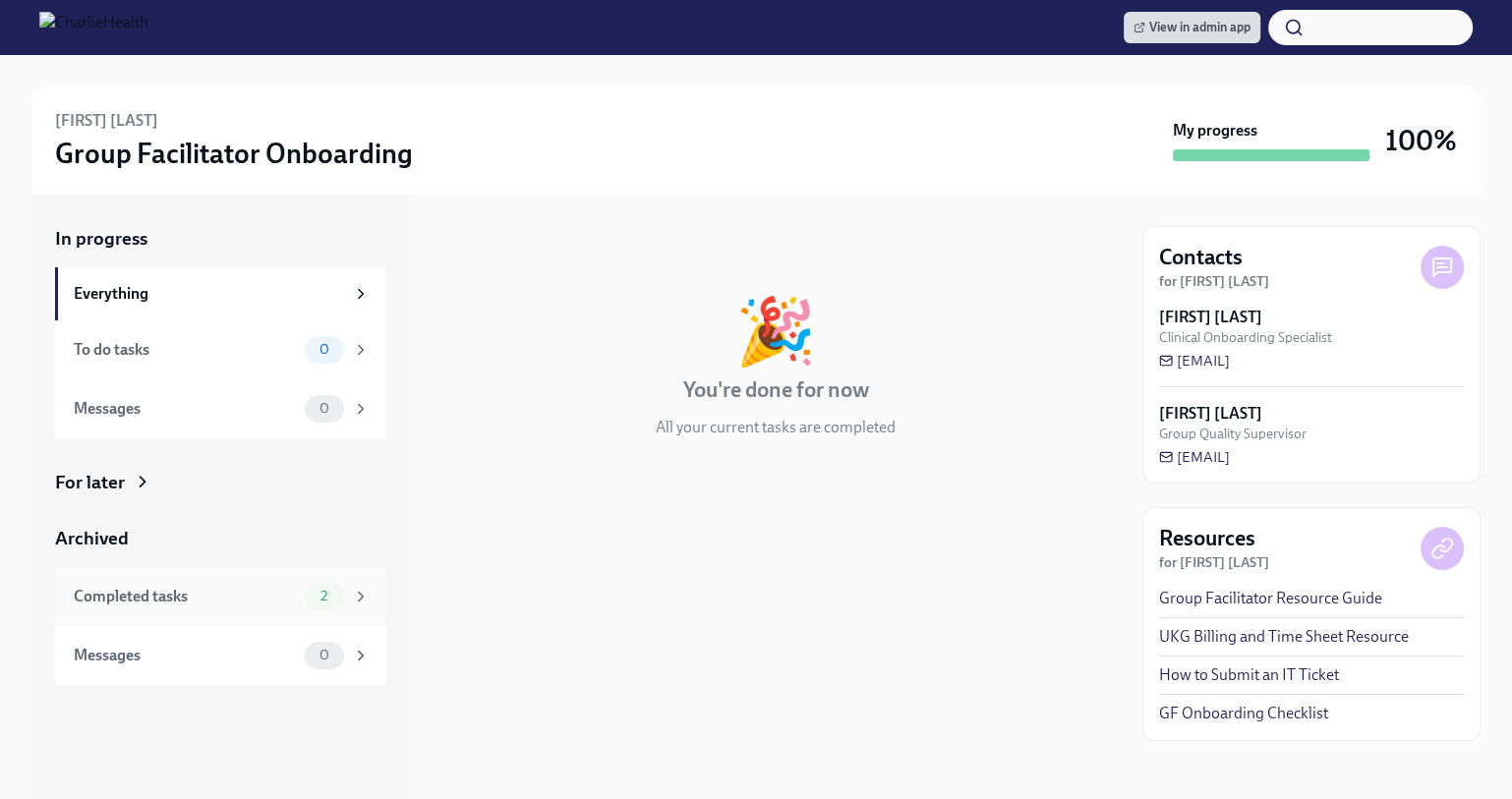 click on "Completed tasks 2" at bounding box center (221, 597) 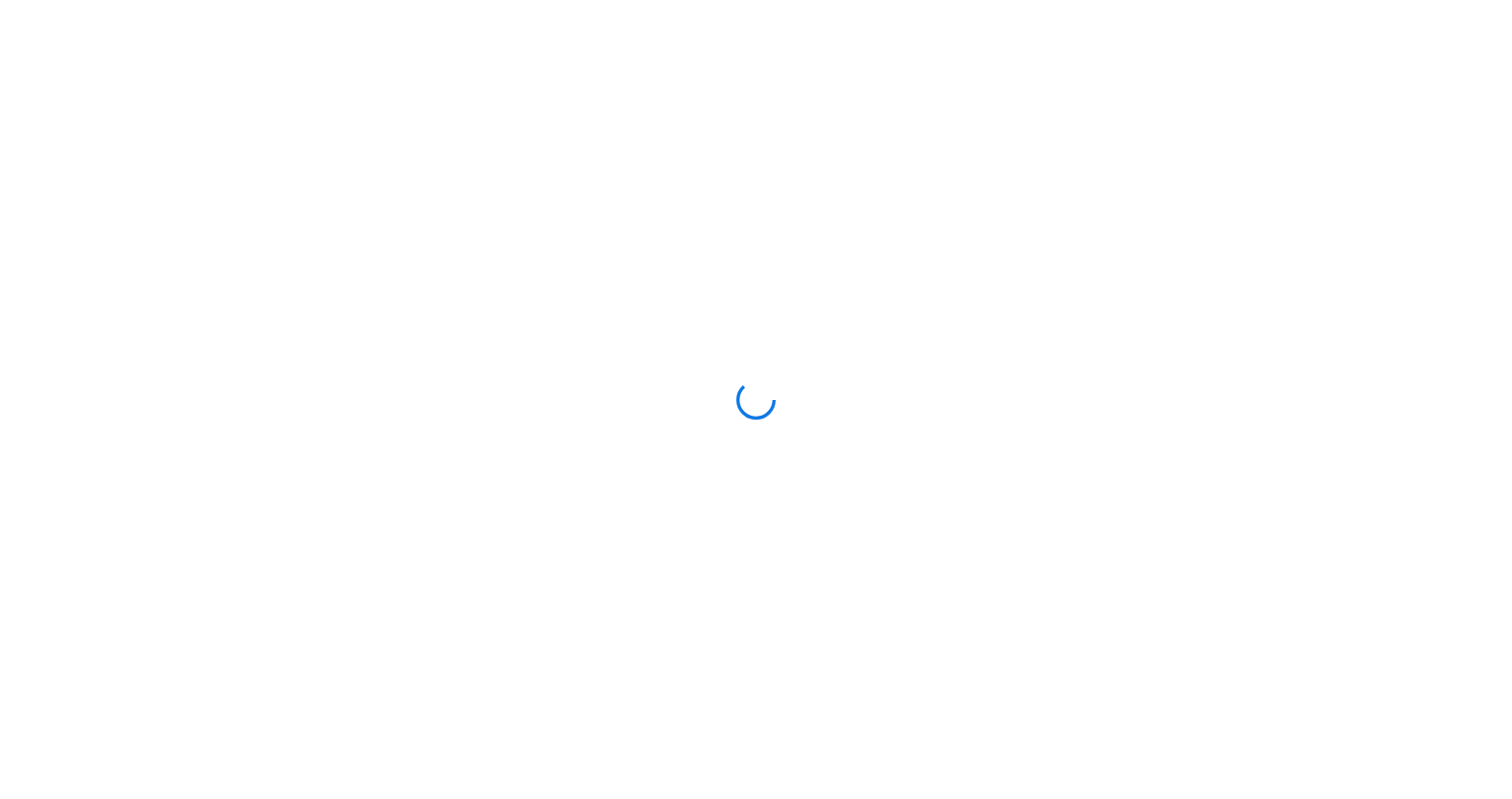 scroll, scrollTop: 0, scrollLeft: 0, axis: both 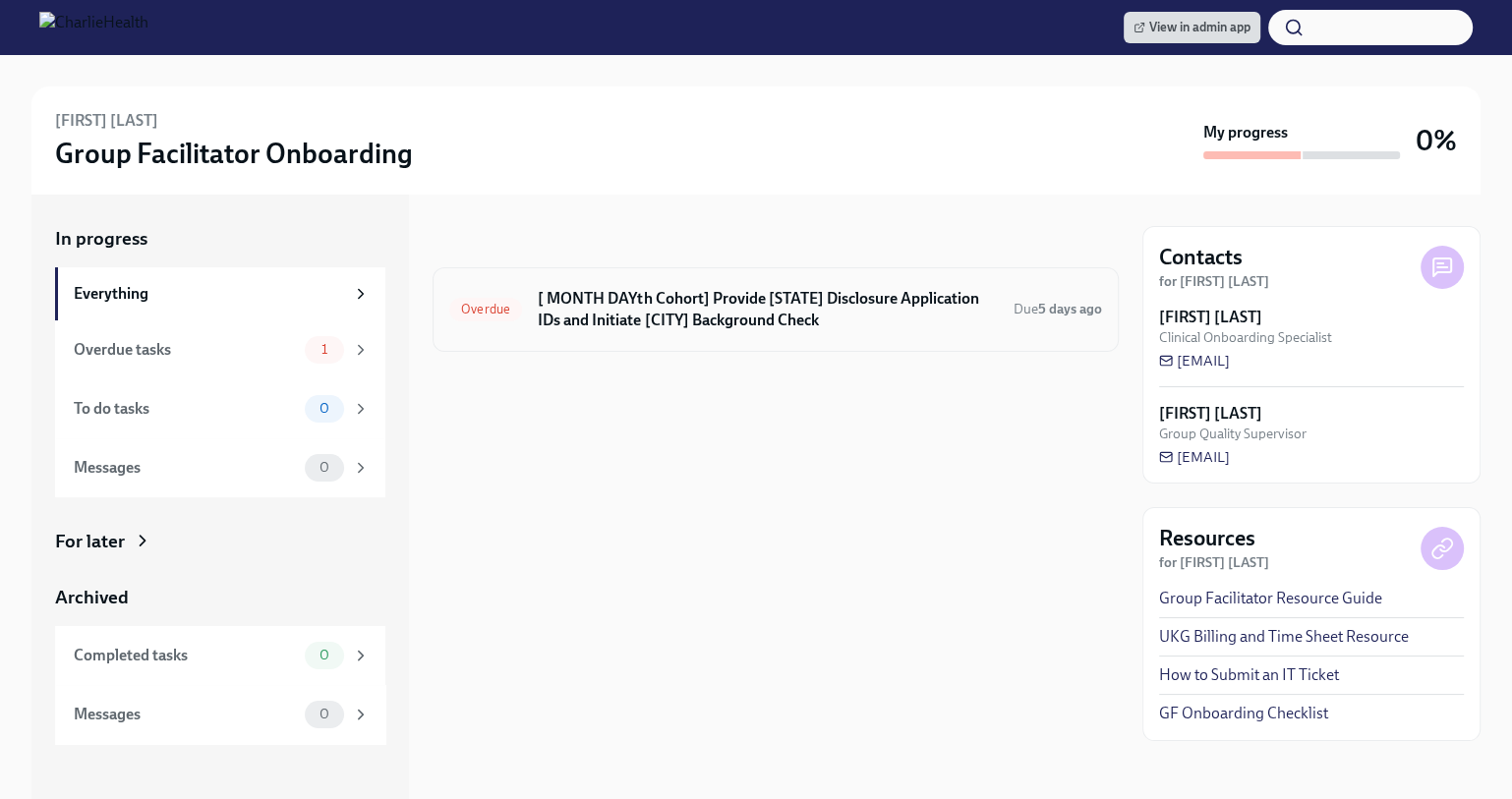 click on "[ MONTH DAYth Cohort] Provide [STATE] Disclosure Application IDs and Initiate [CITY] Background Check" at bounding box center (768, 310) 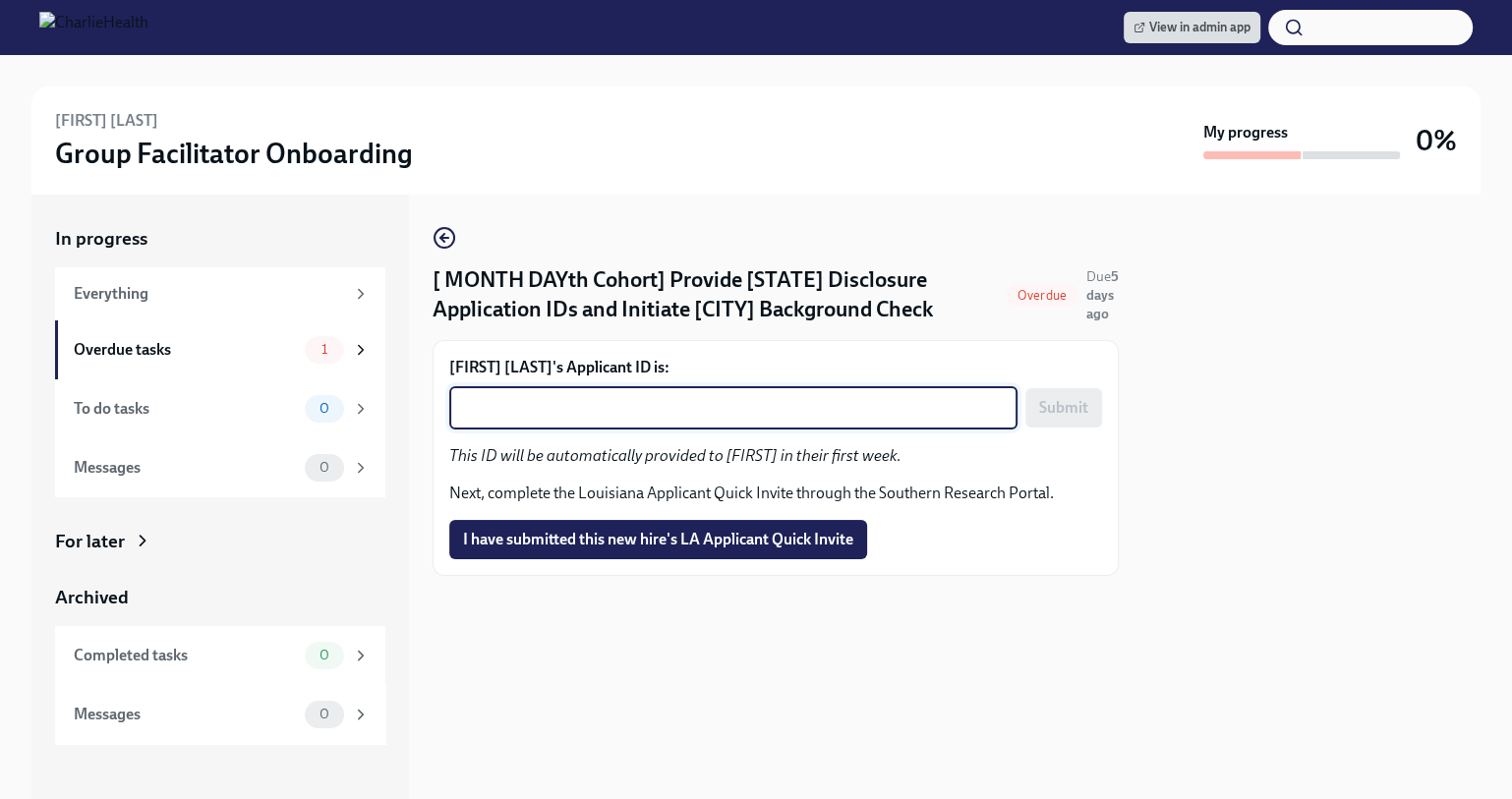 click on "[FIRST] [LAST]'s Applicant ID is:" at bounding box center [733, 408] 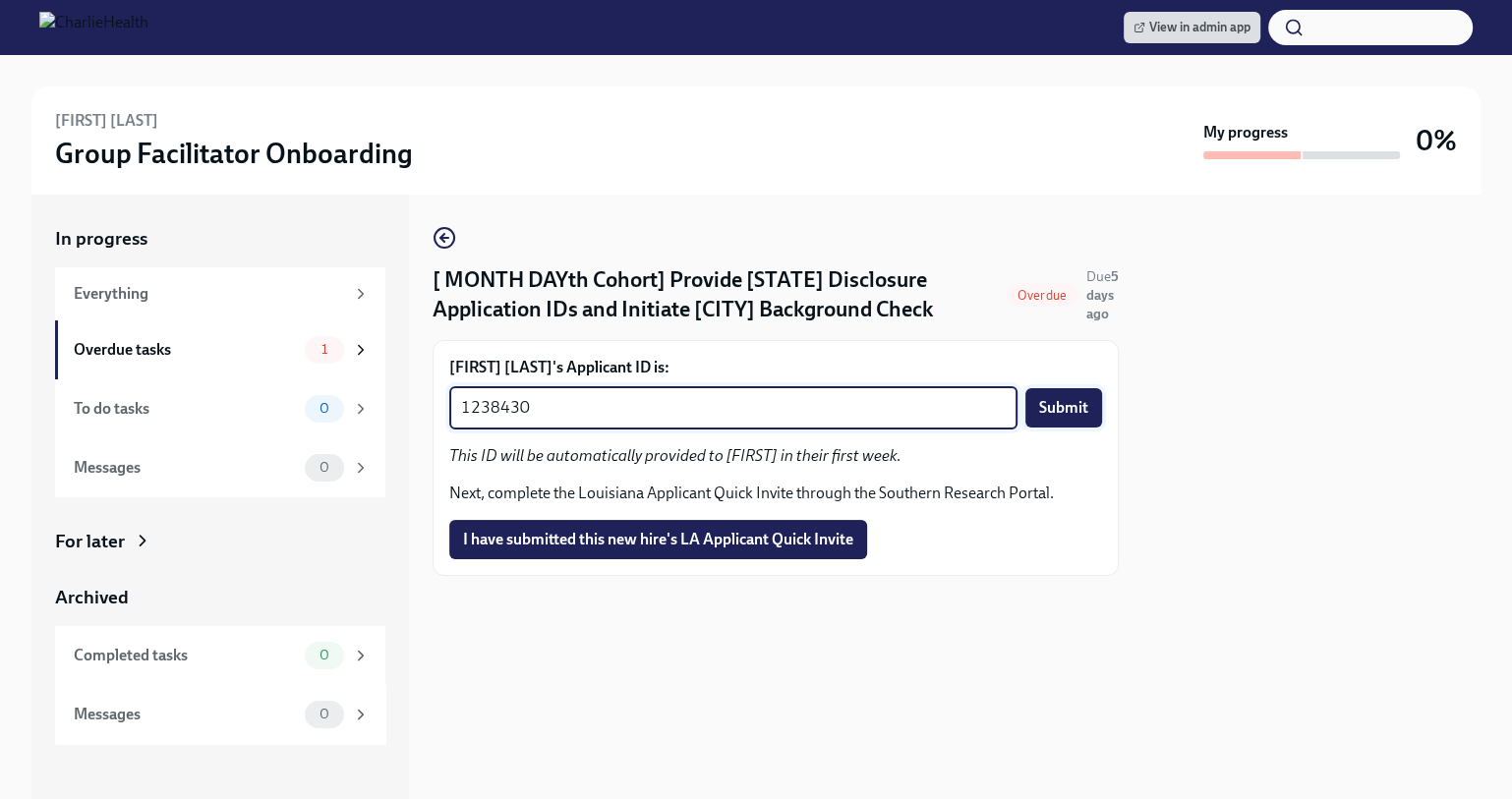 type on "1238430" 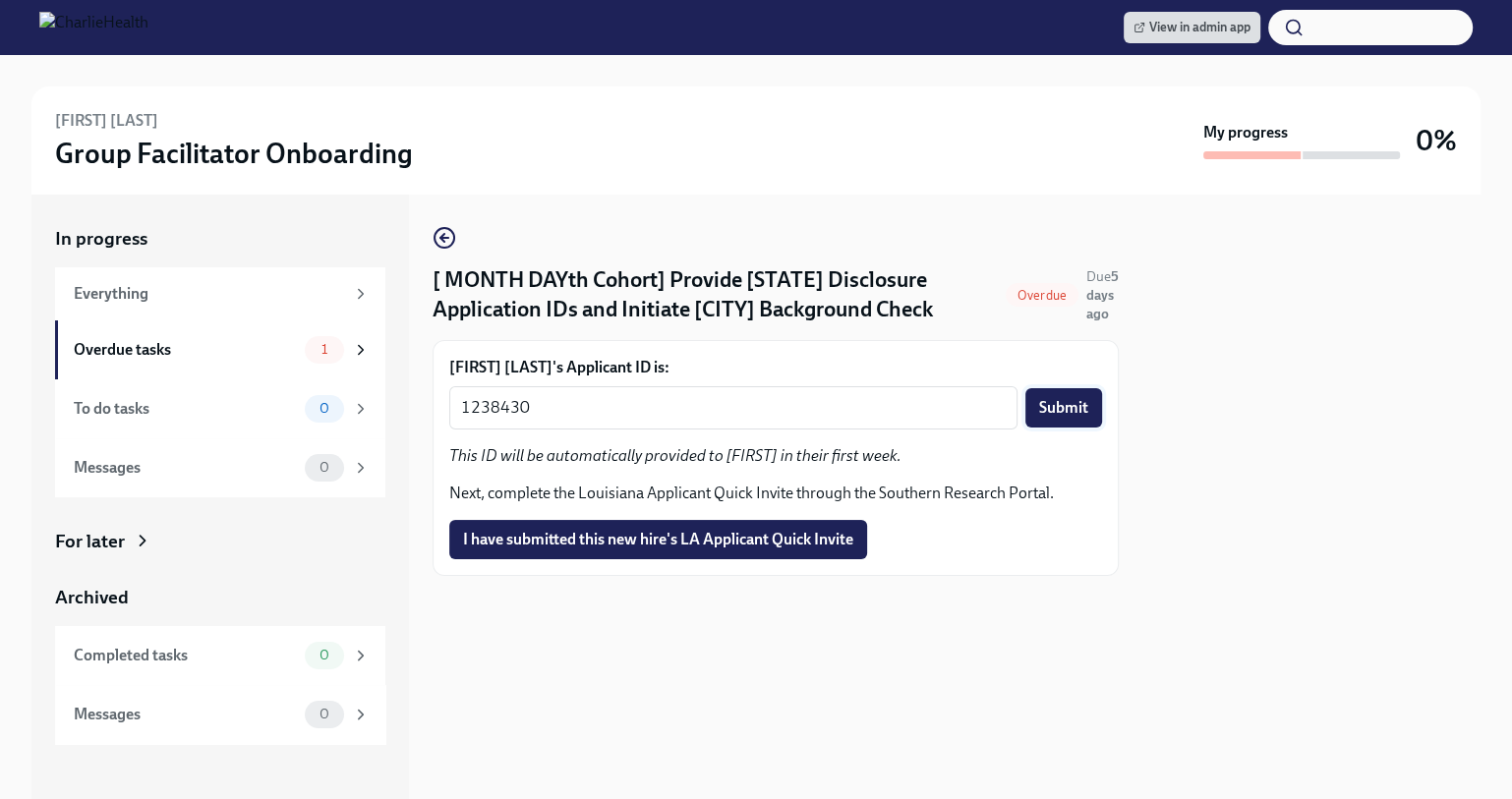 click on "Submit" at bounding box center [1064, 408] 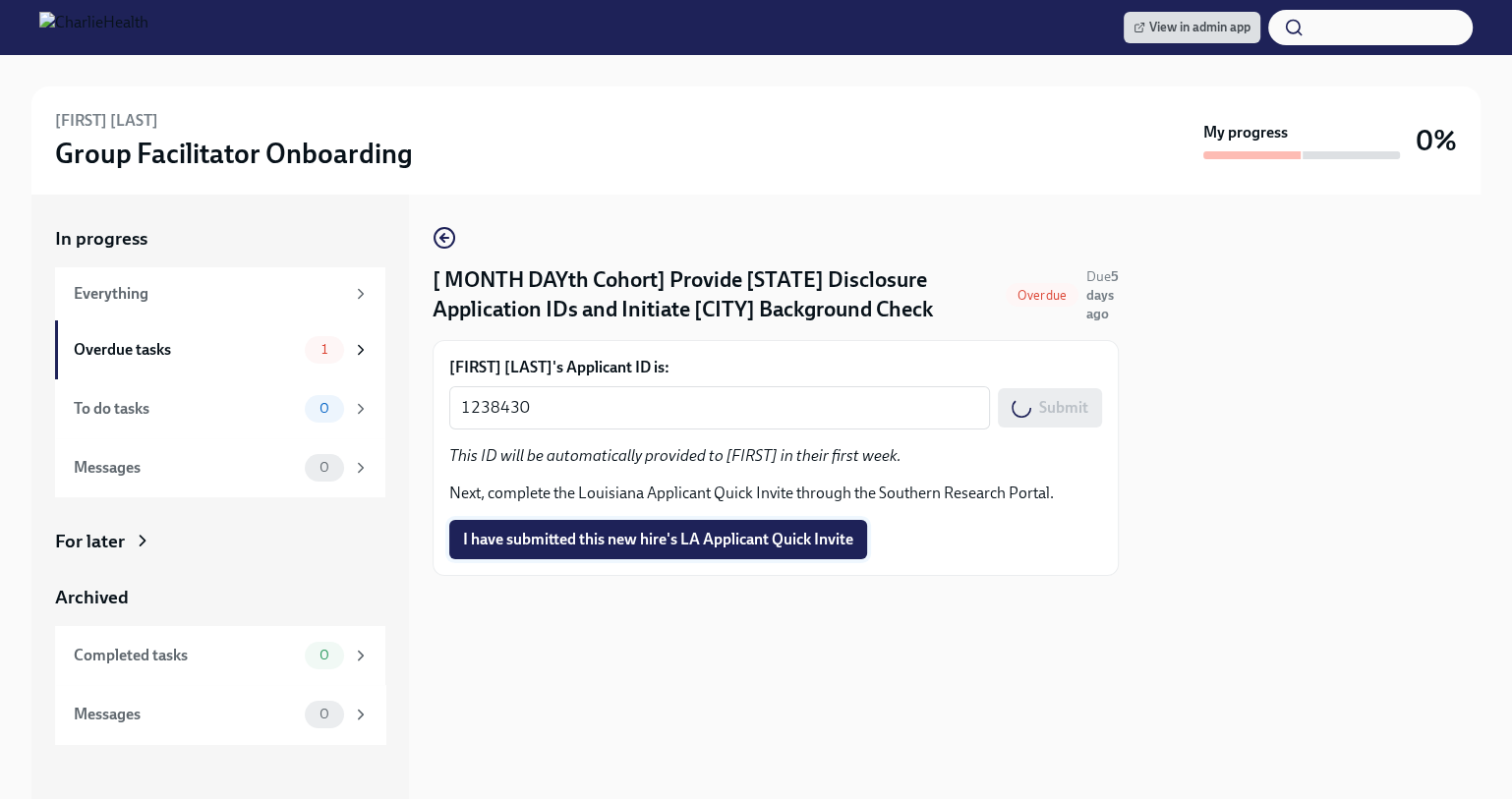 click on "I have submitted this new hire's LA Applicant Quick Invite" at bounding box center (658, 540) 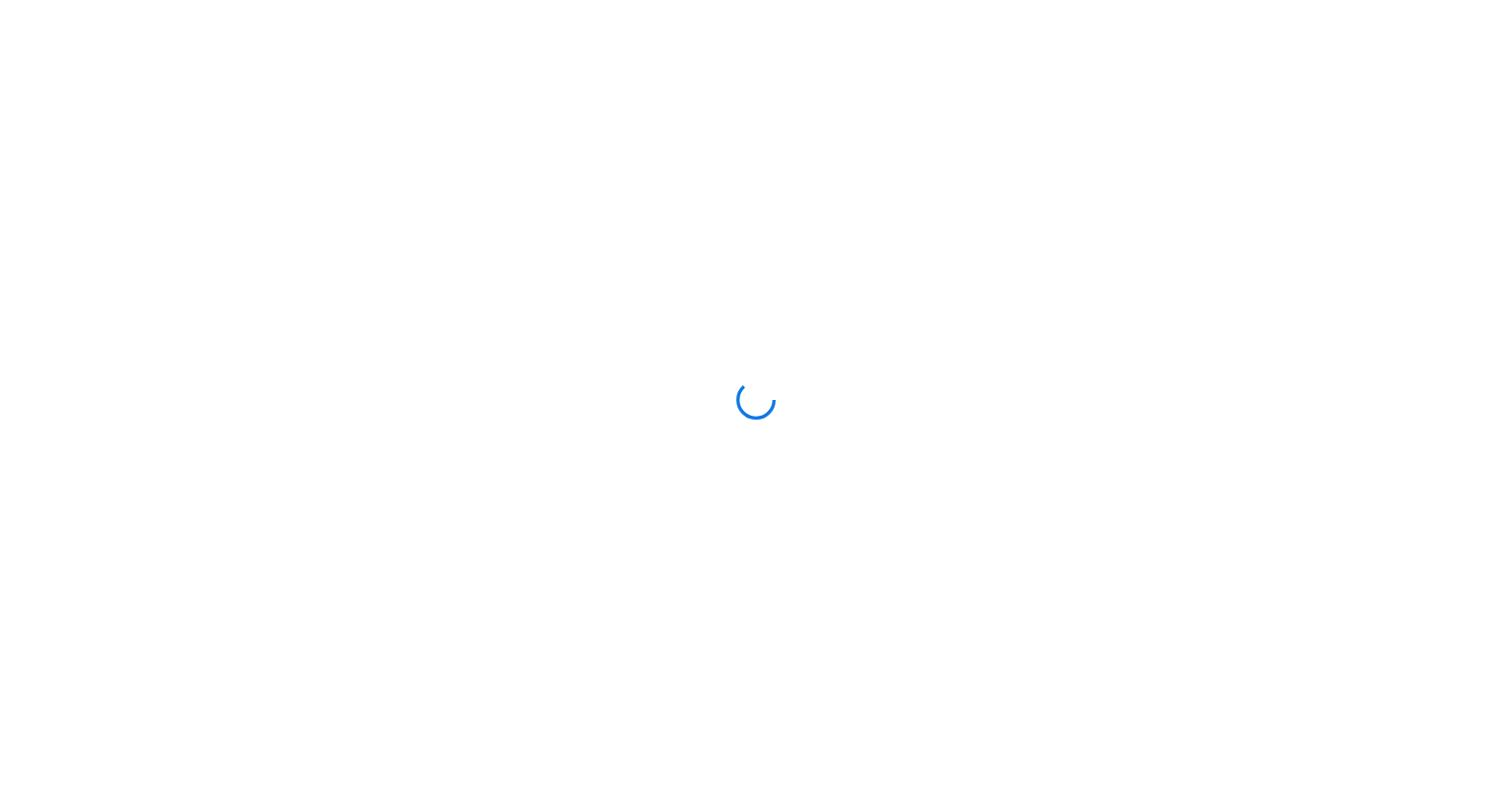 scroll, scrollTop: 0, scrollLeft: 0, axis: both 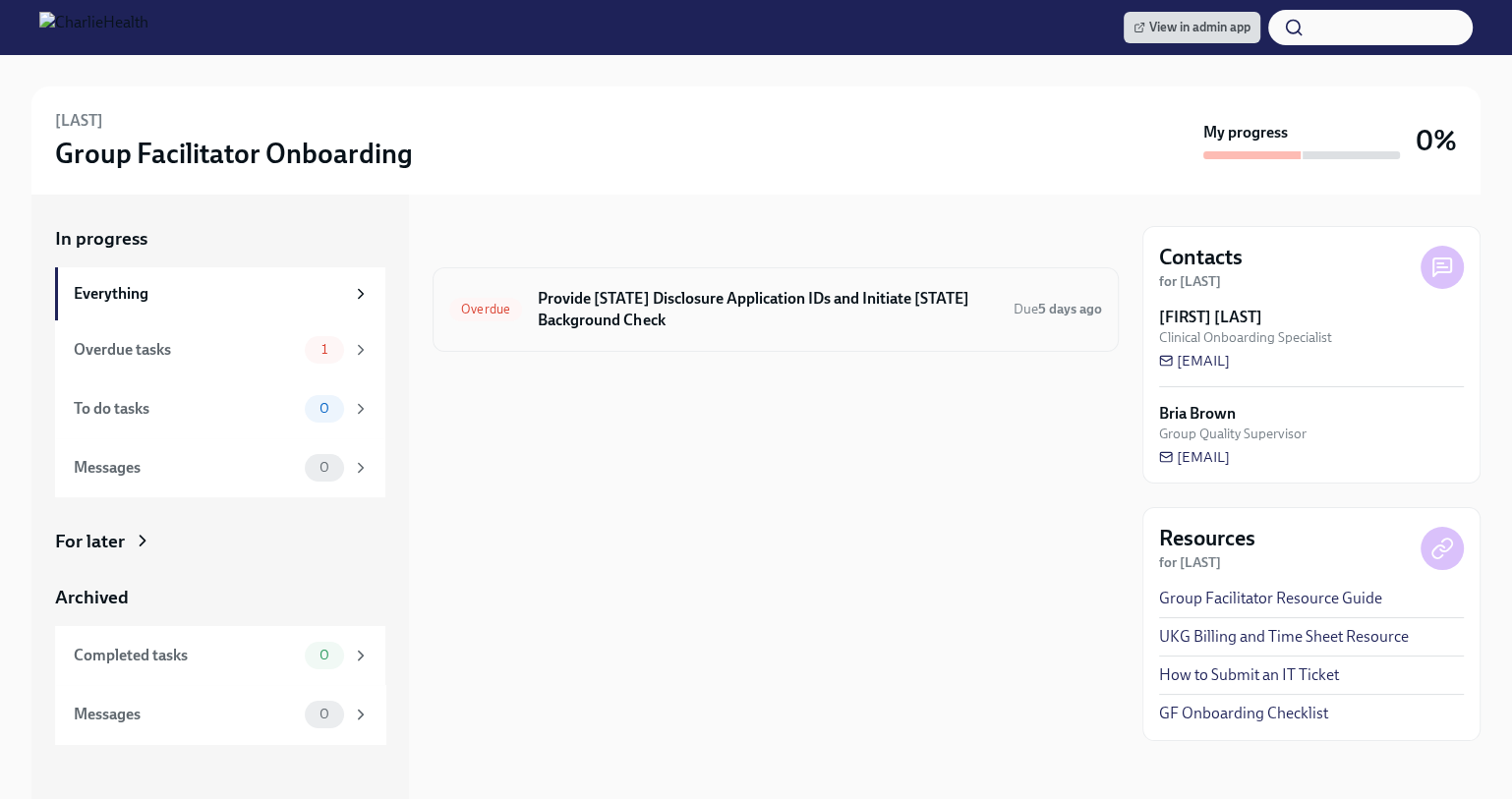 click on "[ MONTH DAYth Cohort] Provide [STATE] Disclosure Application IDs and Initiate [CITY] Background Check" at bounding box center (768, 310) 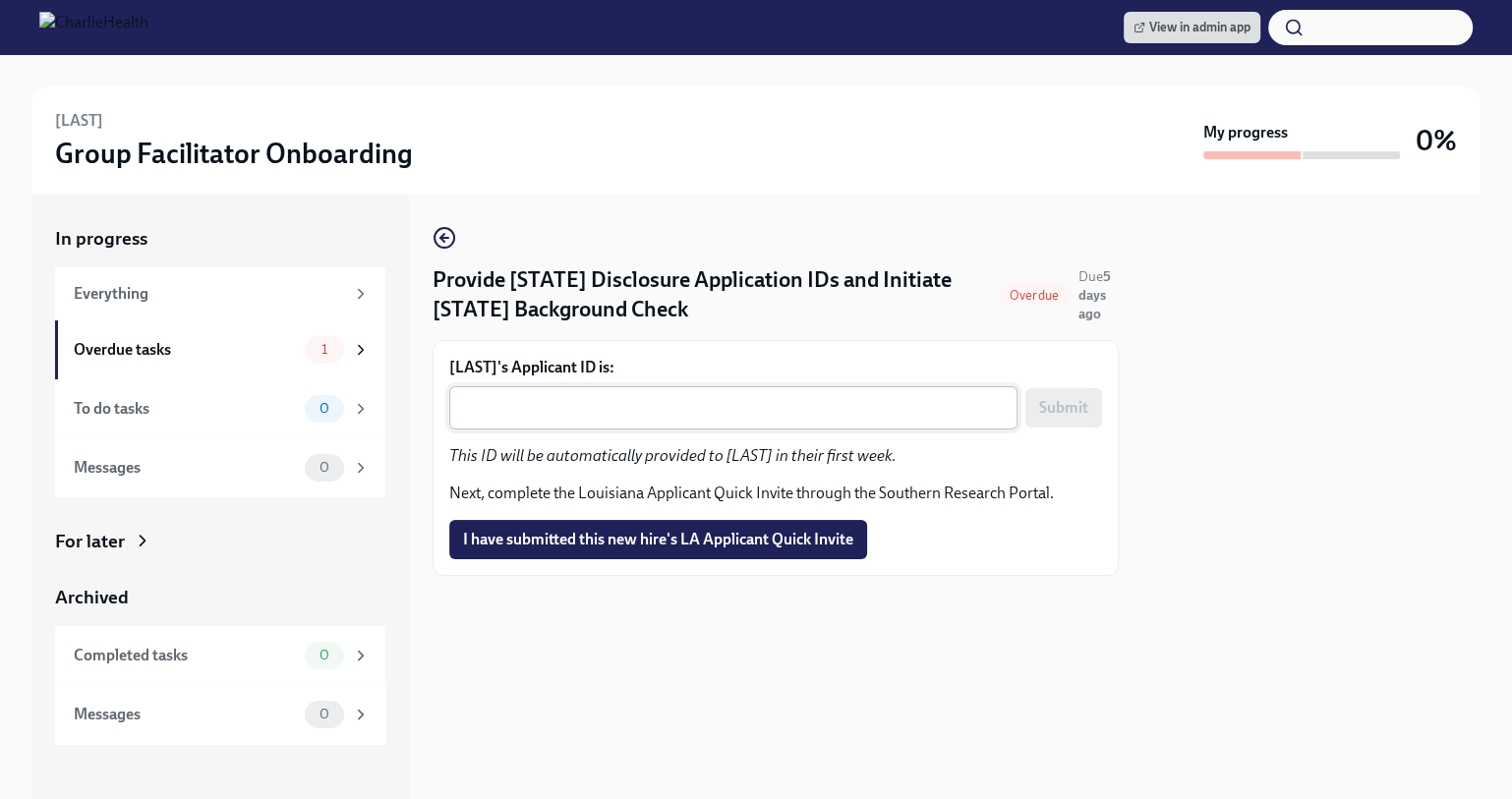click on "Derica Cole's Applicant ID is:" at bounding box center [733, 408] 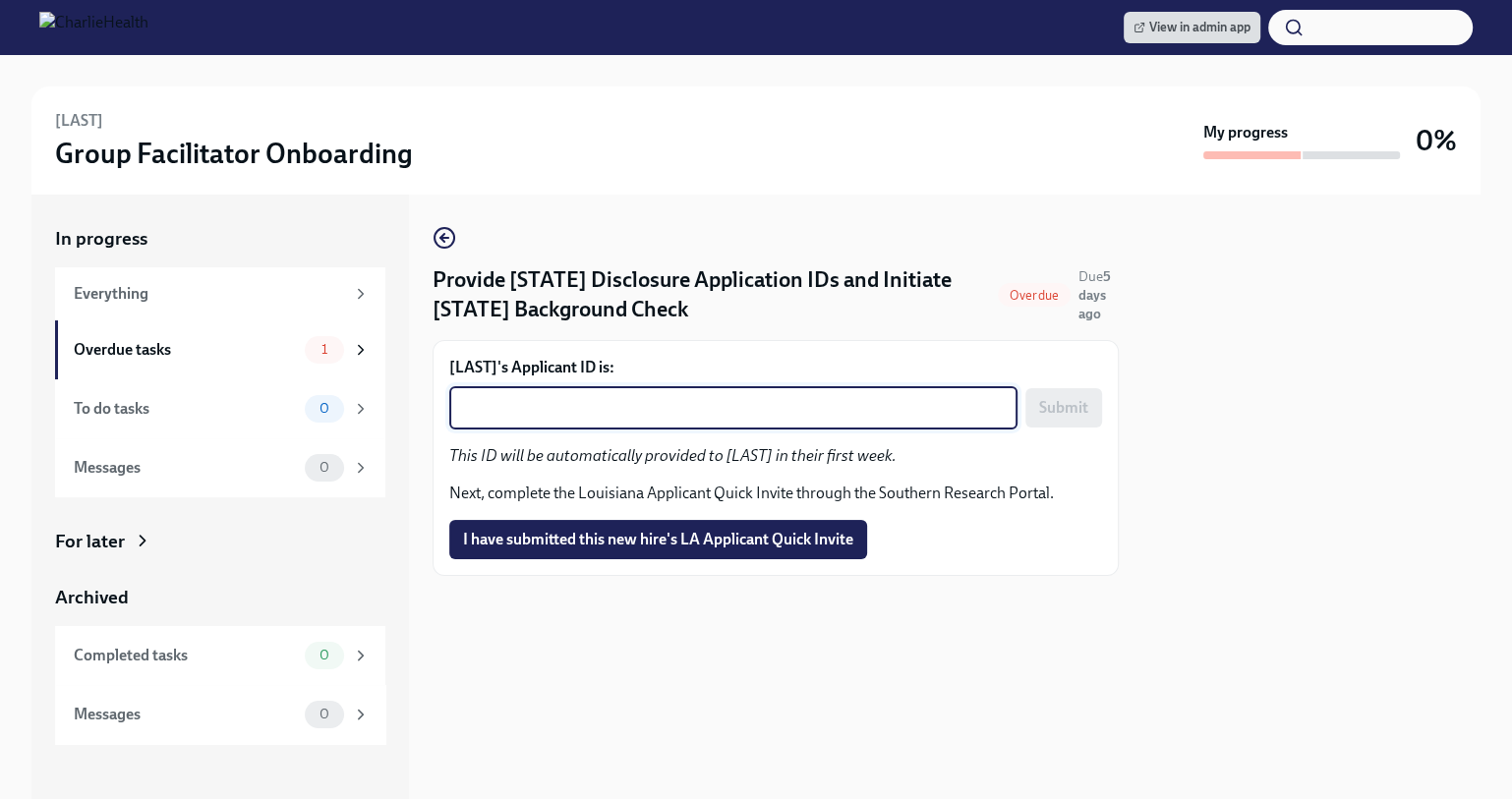 paste on "1238431" 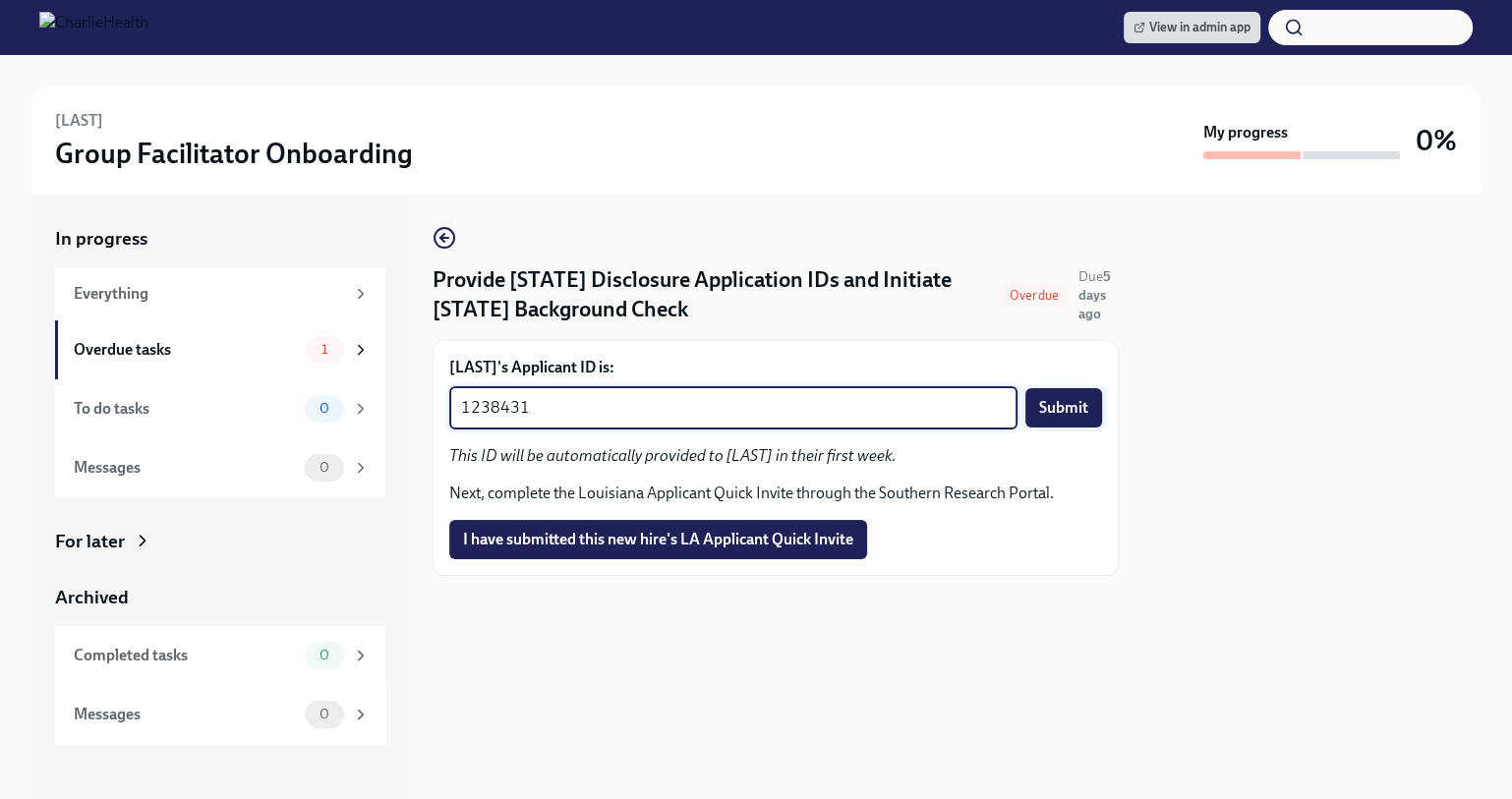 type on "1238431" 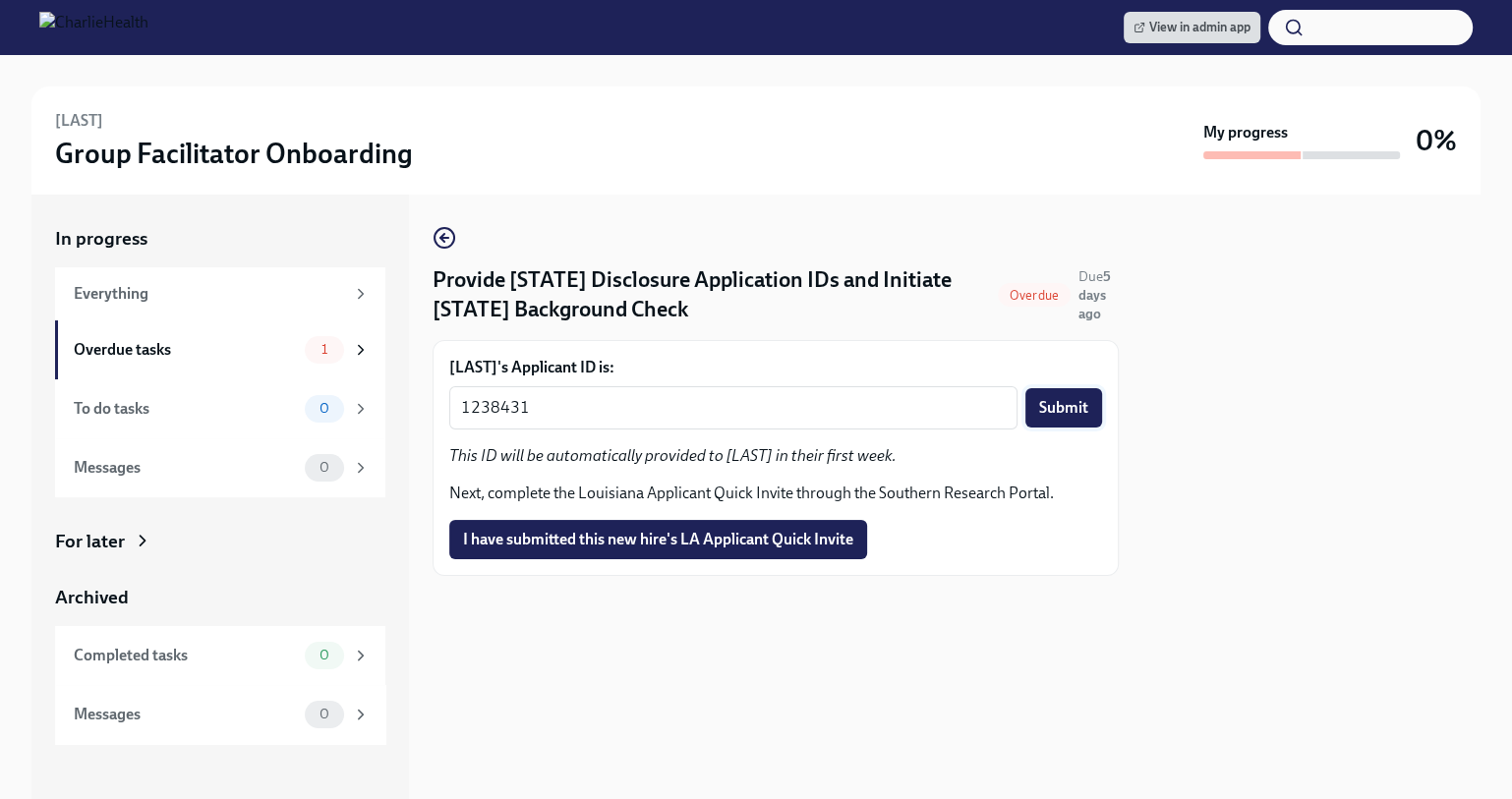 click on "Submit" at bounding box center [1064, 408] 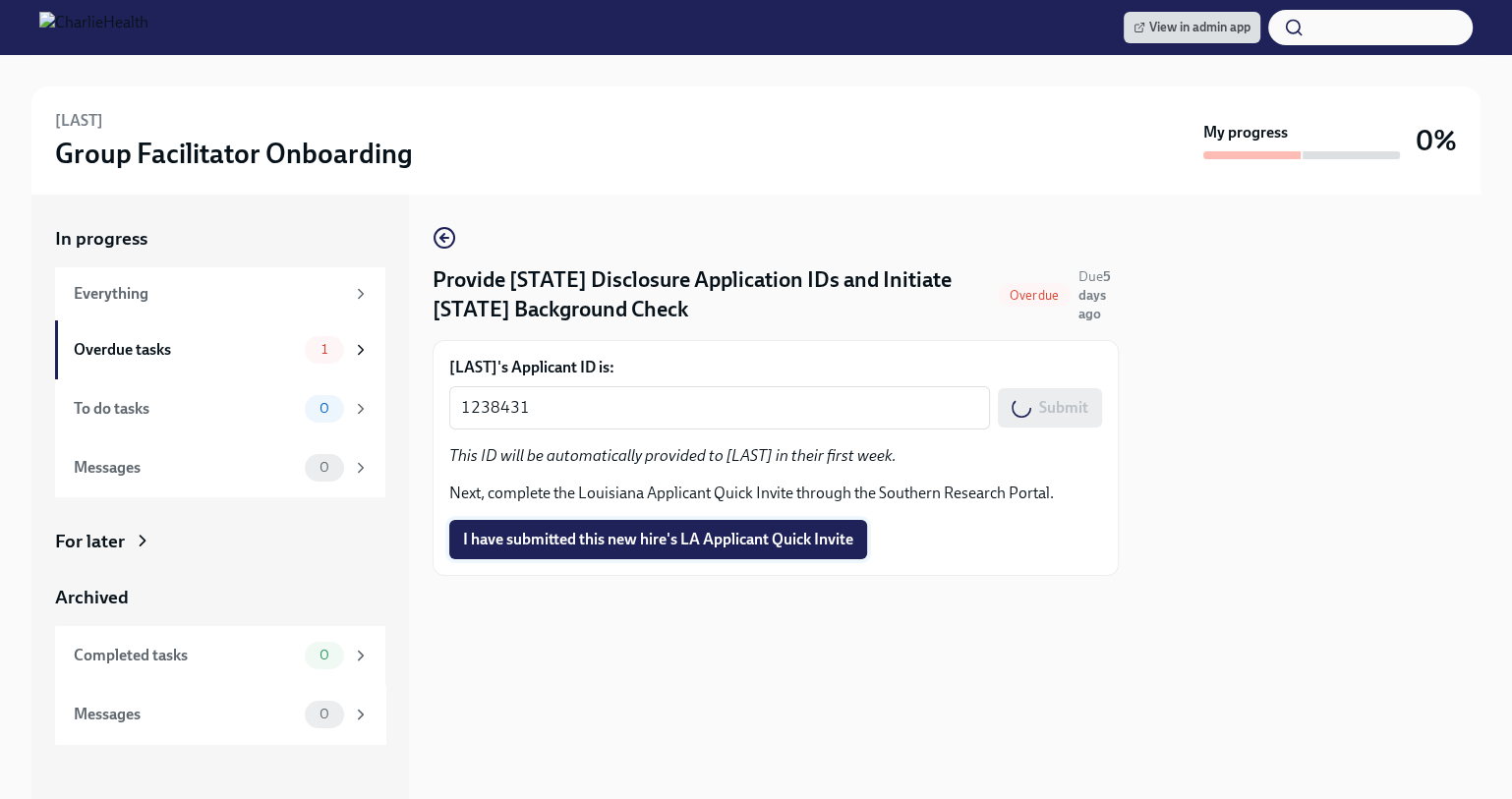 click on "I have submitted this new hire's LA Applicant Quick Invite" at bounding box center (658, 540) 